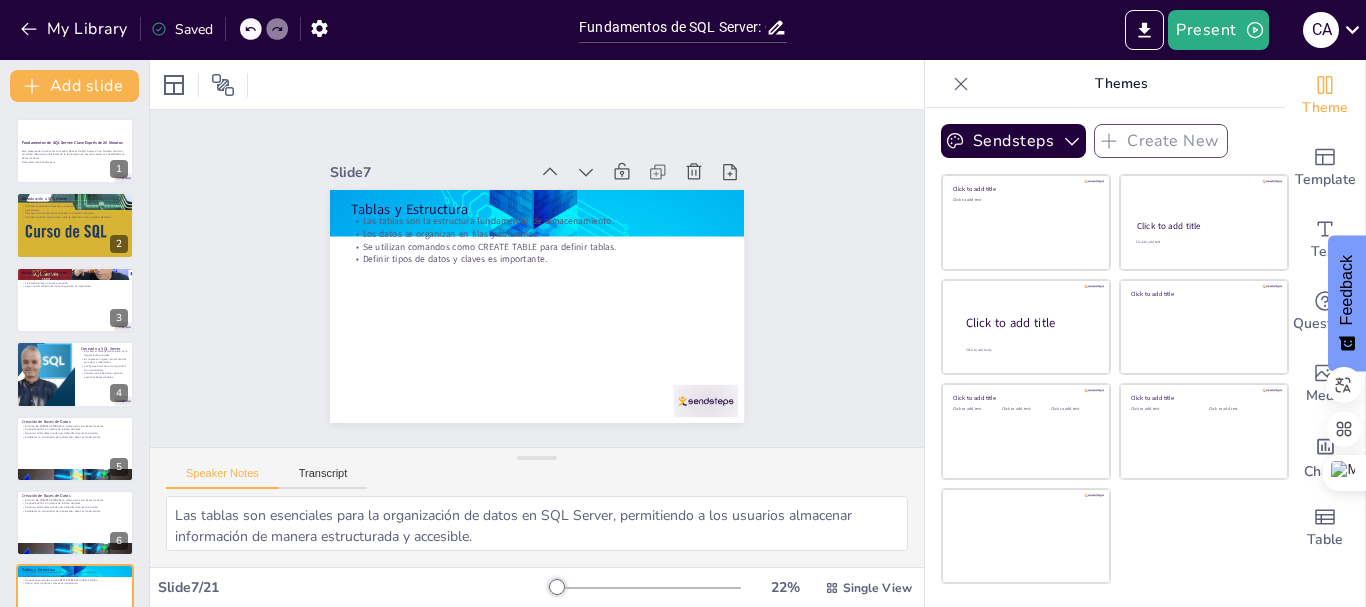 checkbox on "true" 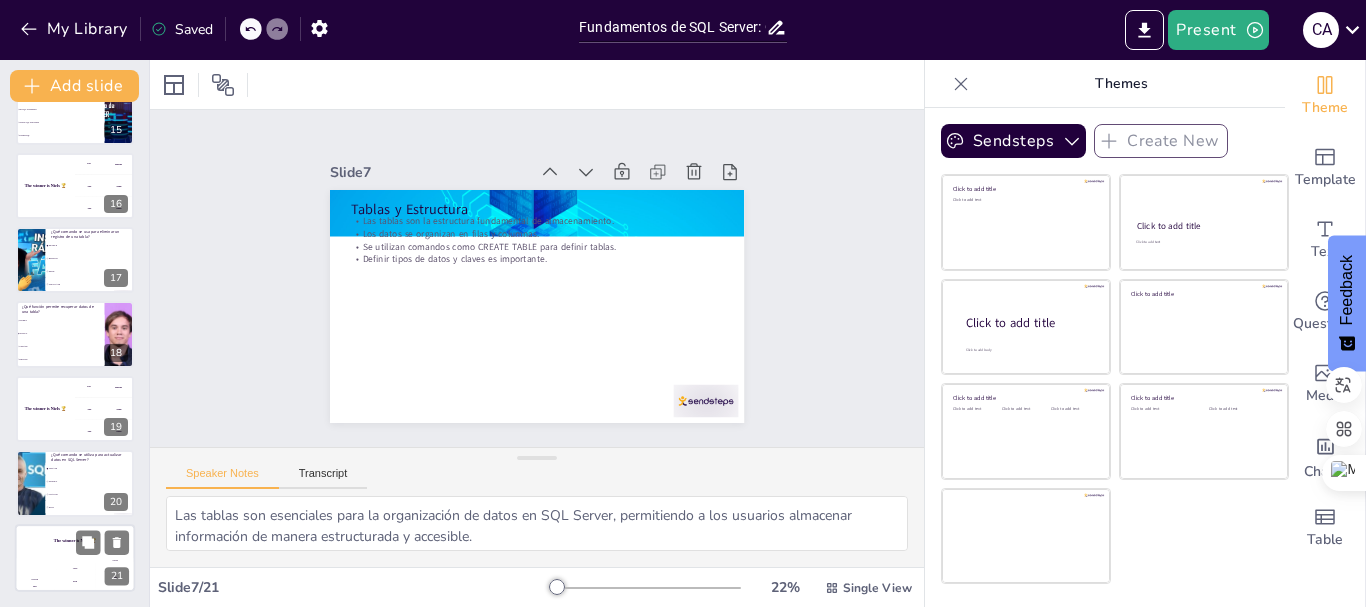 checkbox on "true" 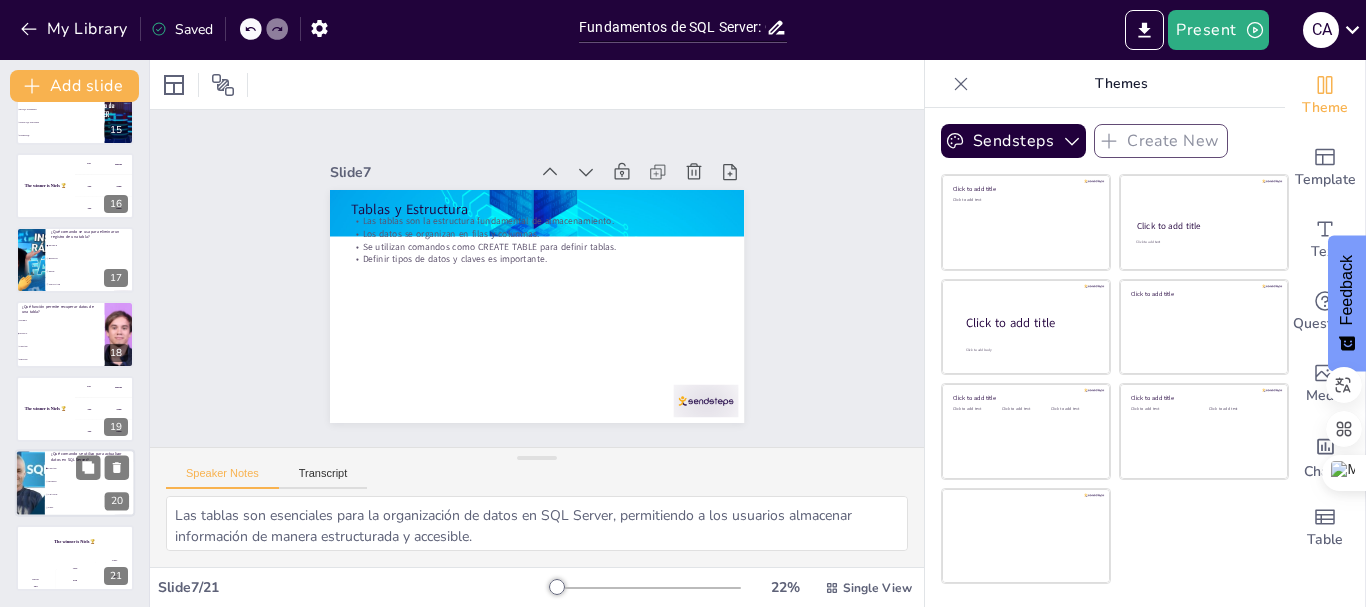 checkbox on "true" 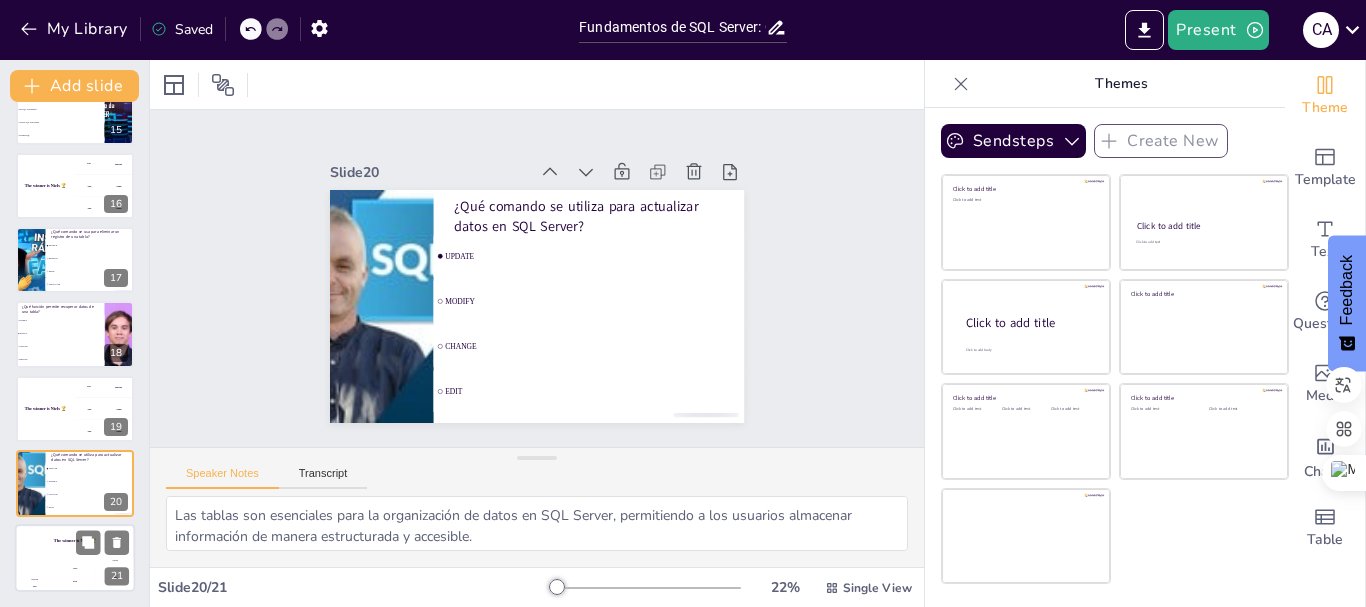 checkbox on "true" 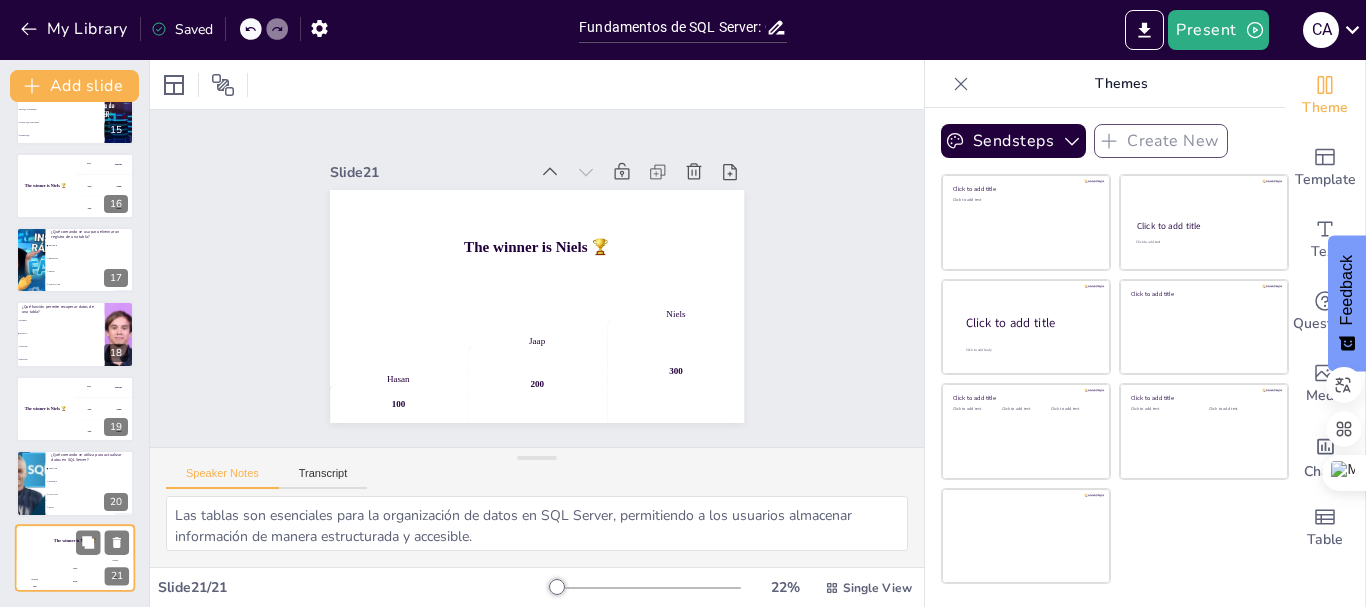 checkbox on "true" 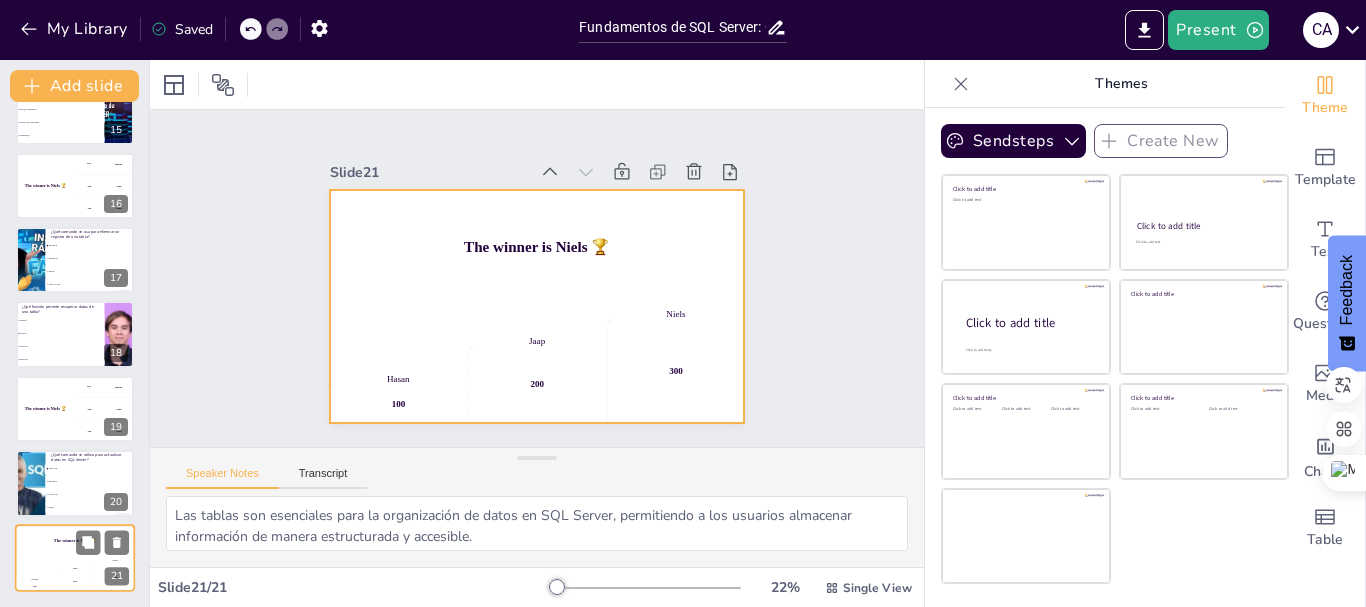 checkbox on "true" 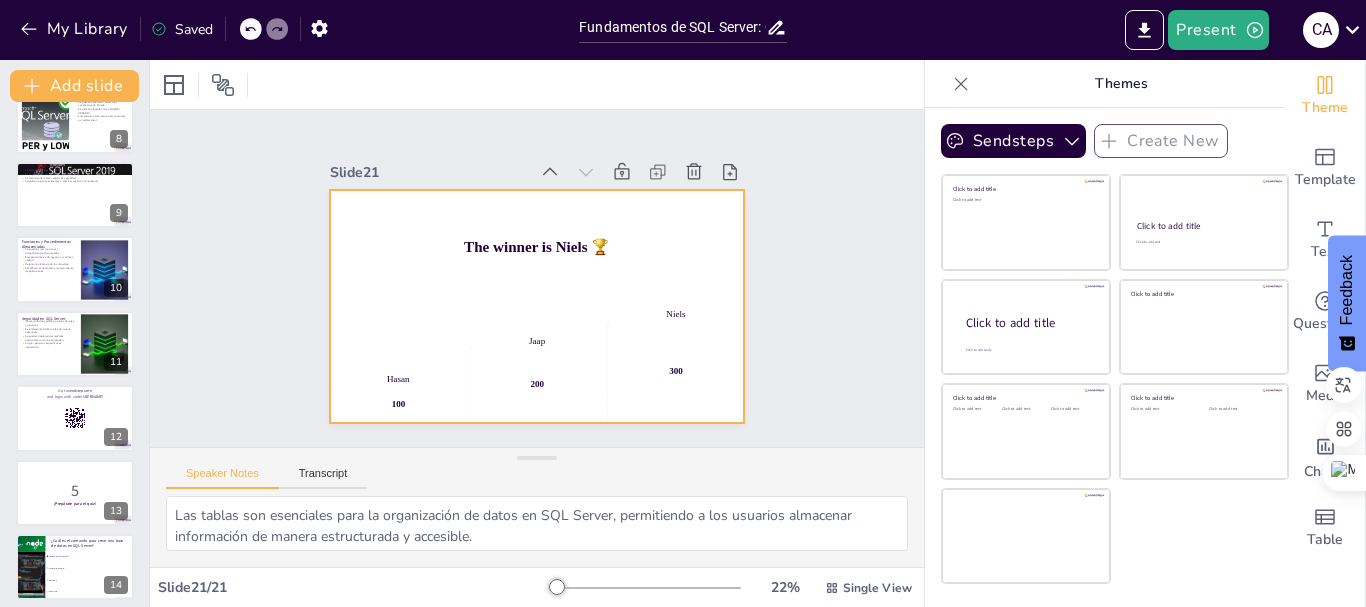 scroll, scrollTop: 481, scrollLeft: 0, axis: vertical 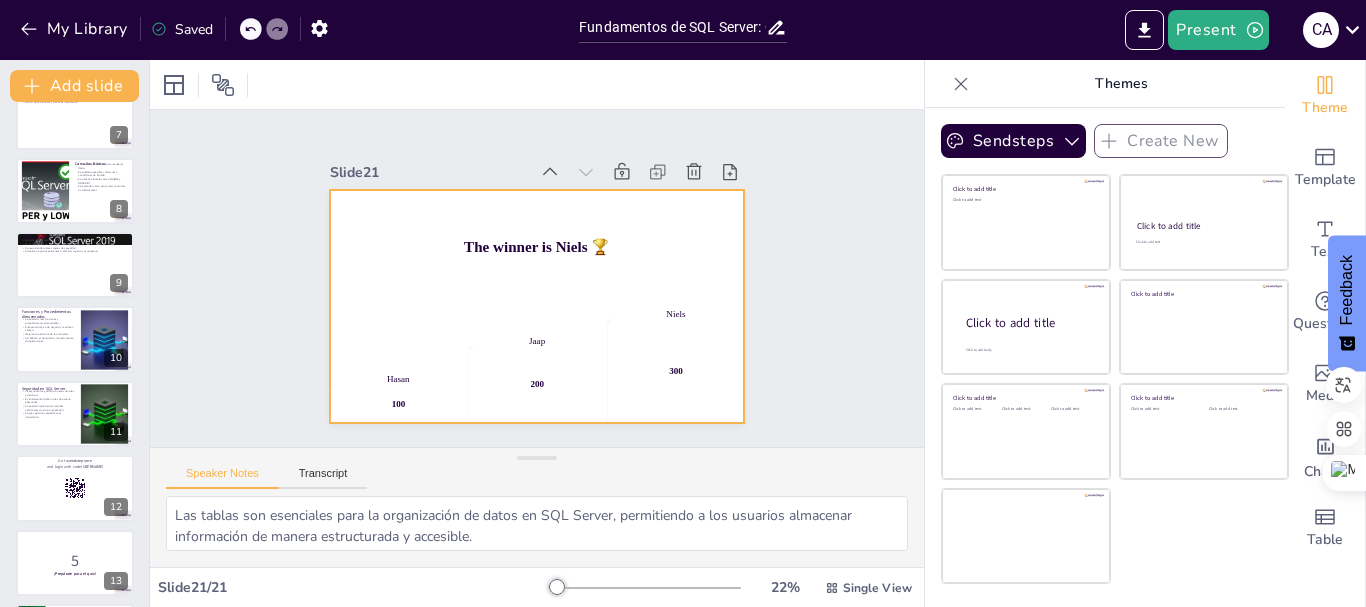 checkbox on "true" 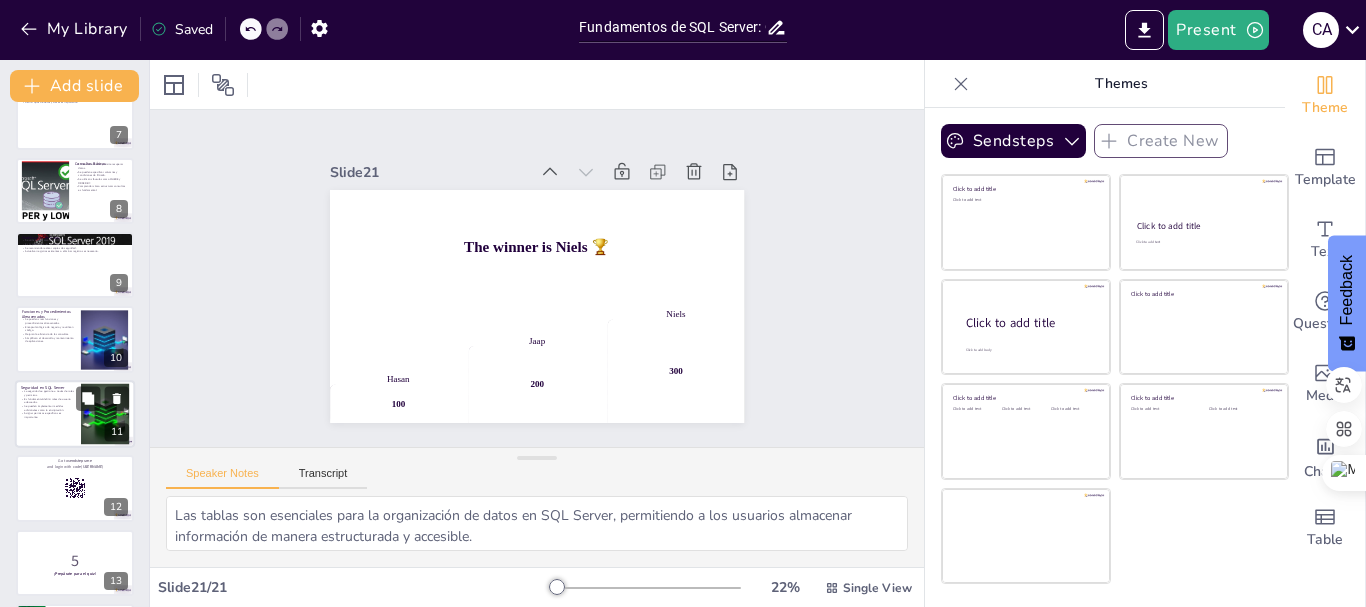 checkbox on "true" 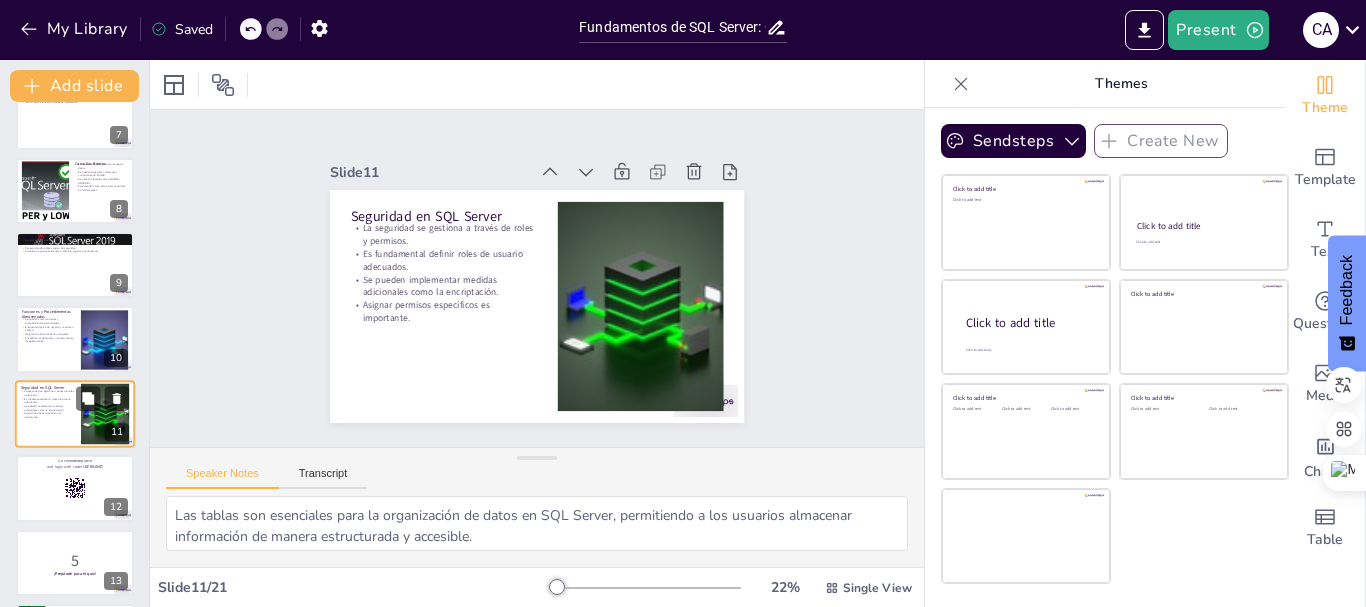 scroll, scrollTop: 540, scrollLeft: 0, axis: vertical 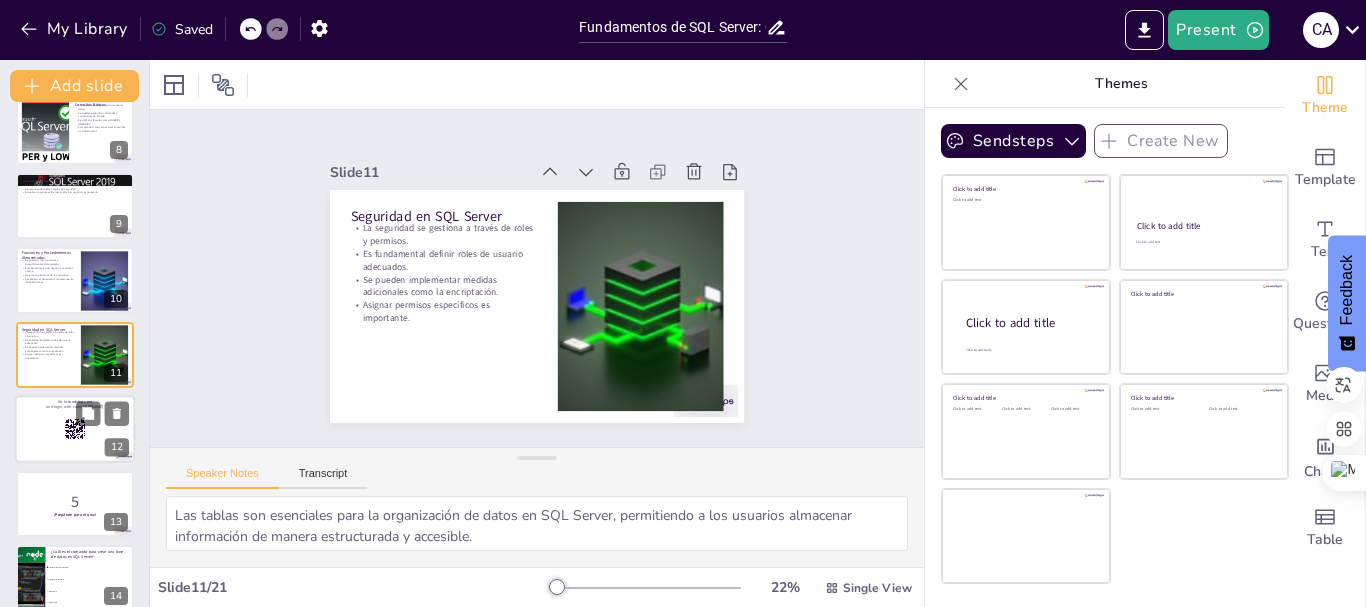 checkbox on "true" 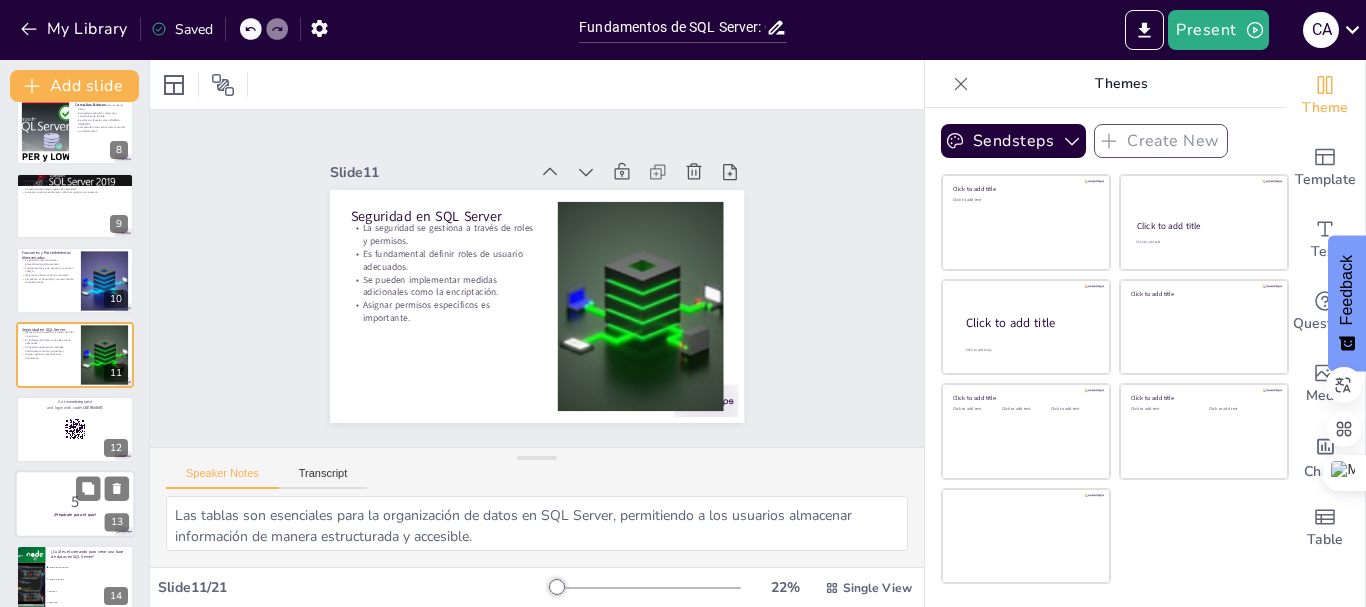 checkbox on "true" 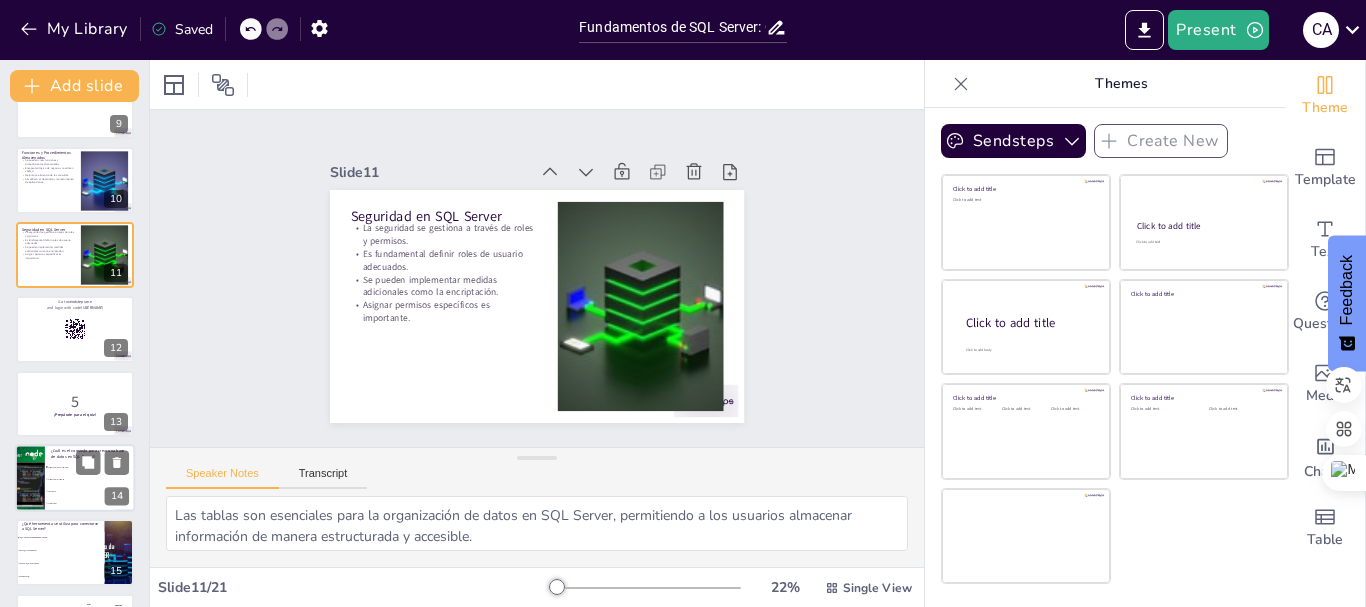 checkbox on "true" 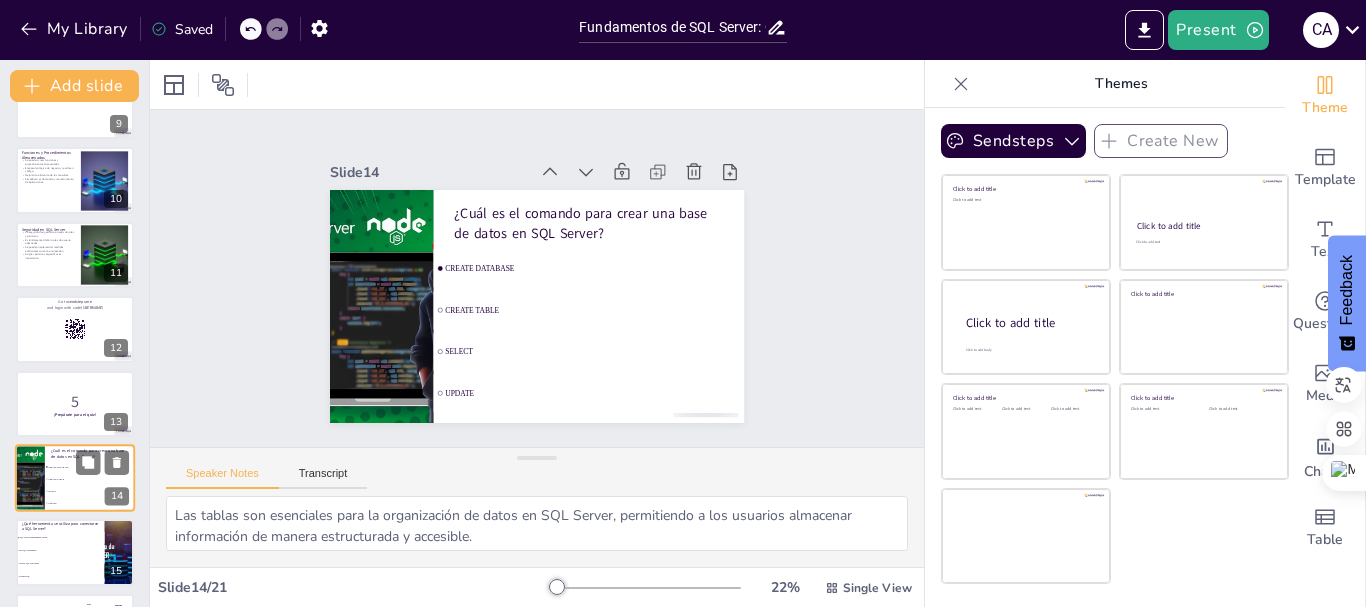 scroll, scrollTop: 764, scrollLeft: 0, axis: vertical 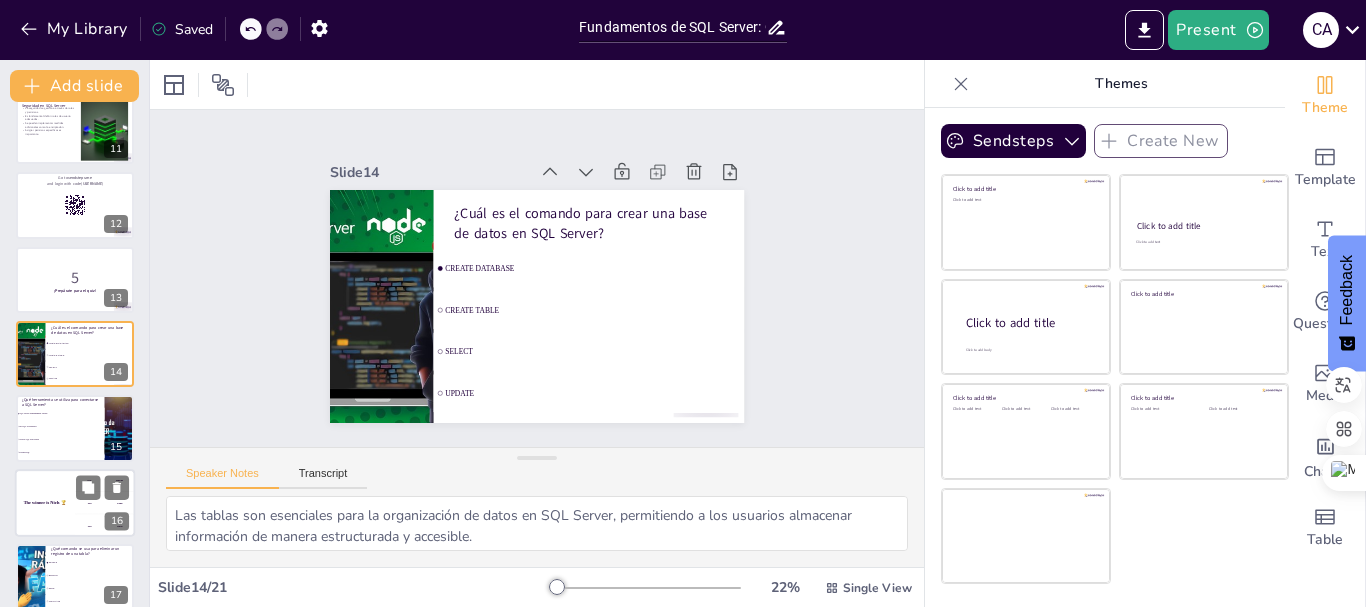 checkbox on "true" 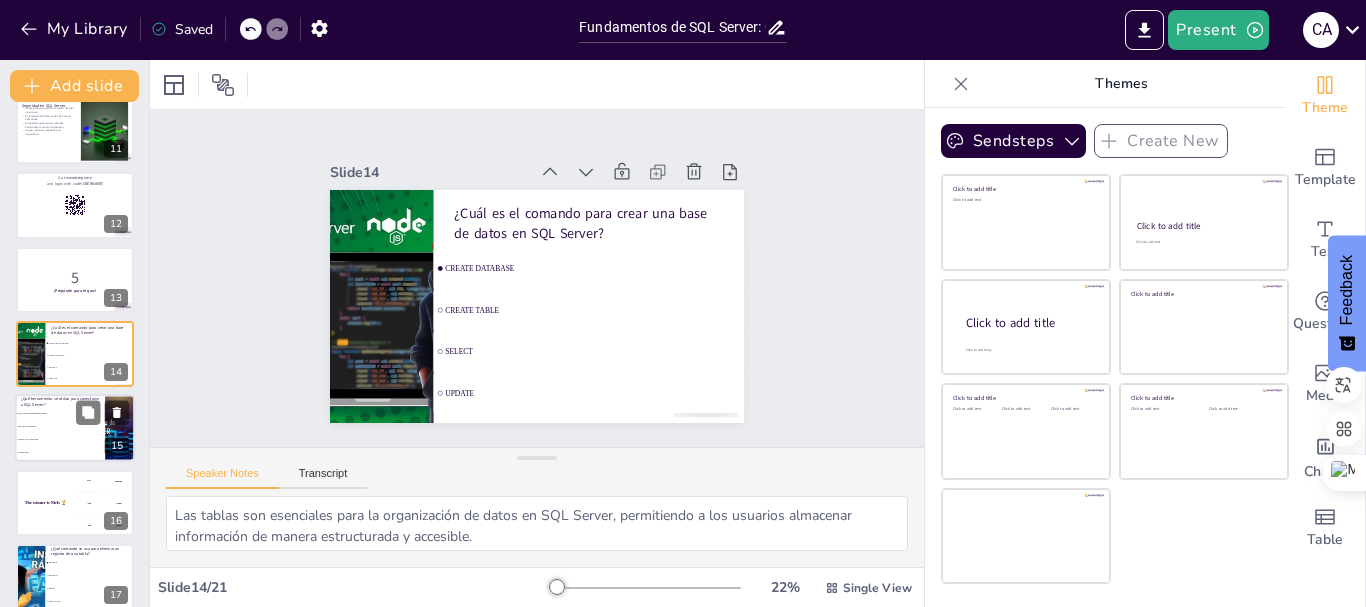 checkbox on "true" 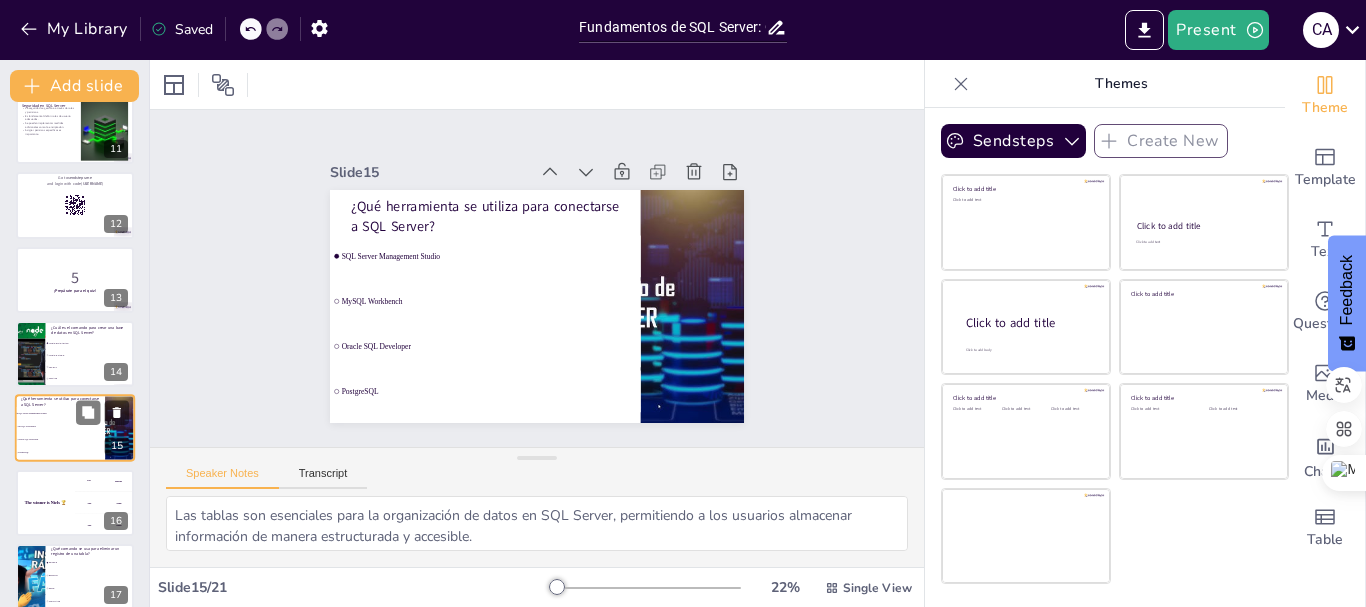 scroll, scrollTop: 838, scrollLeft: 0, axis: vertical 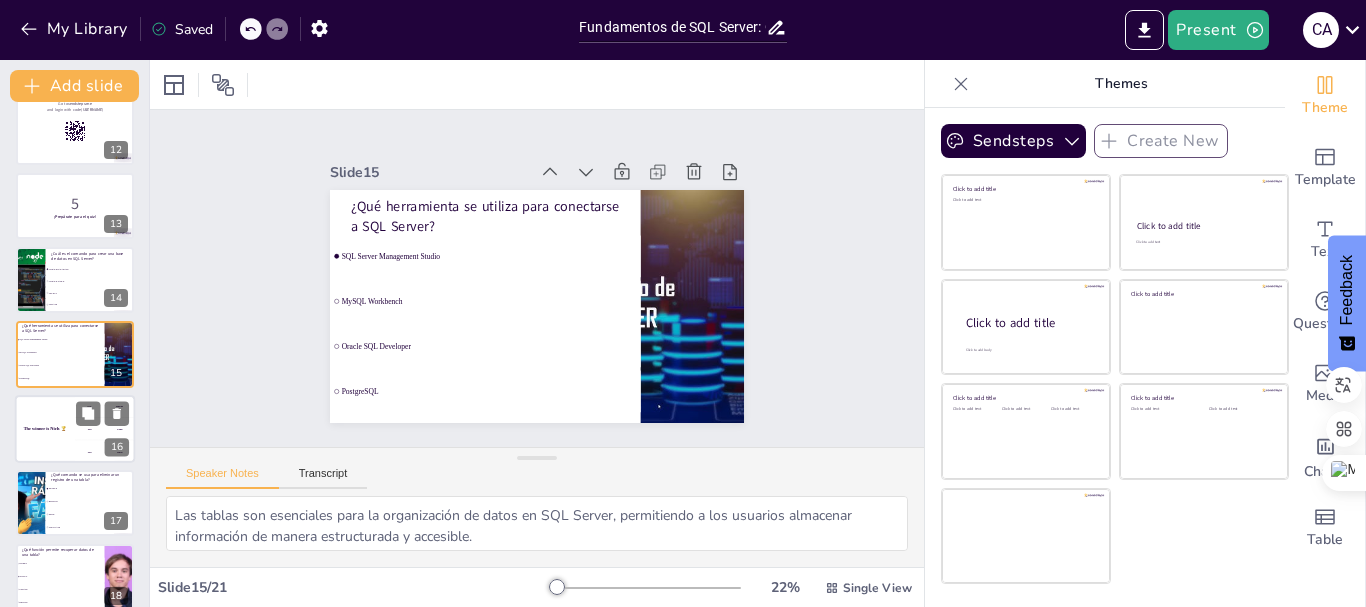click on "The winner is   Niels 🏆" at bounding box center [45, 429] 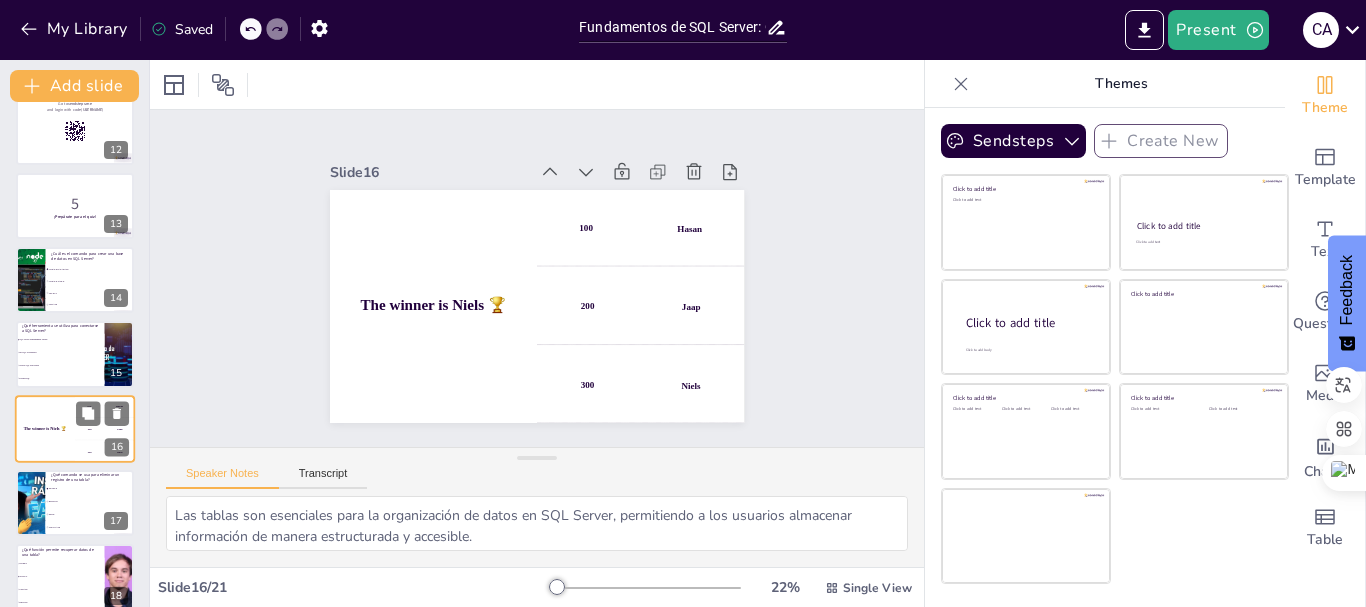 scroll, scrollTop: 912, scrollLeft: 0, axis: vertical 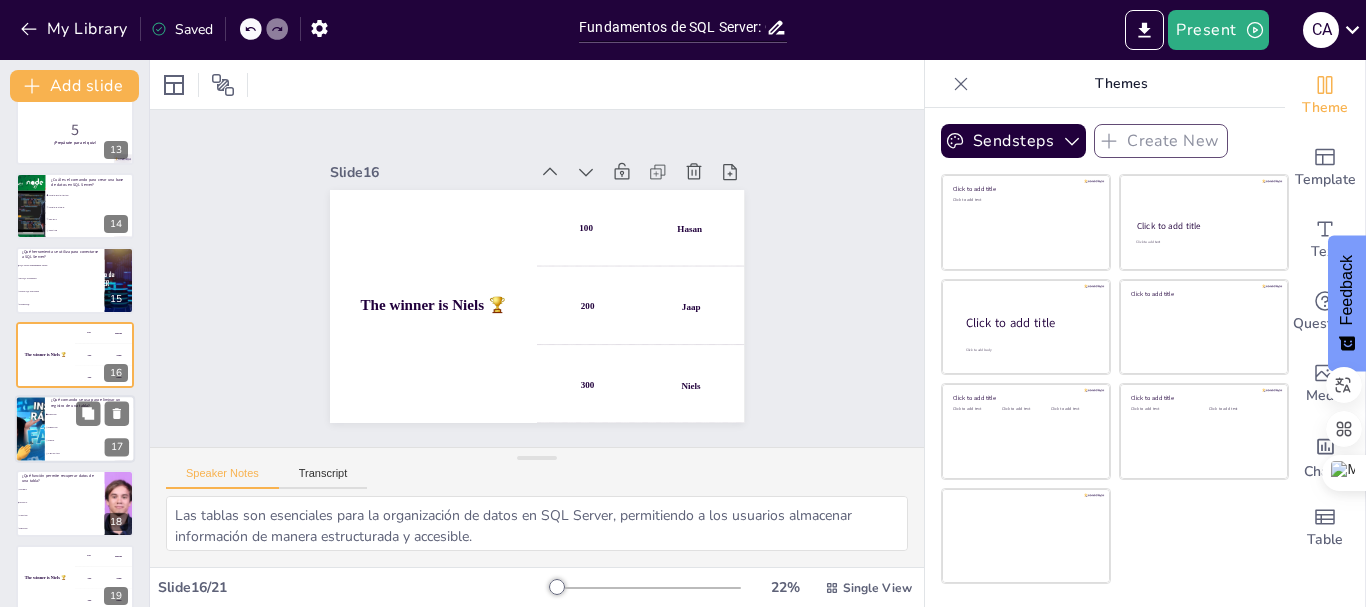 click at bounding box center (46, 440) 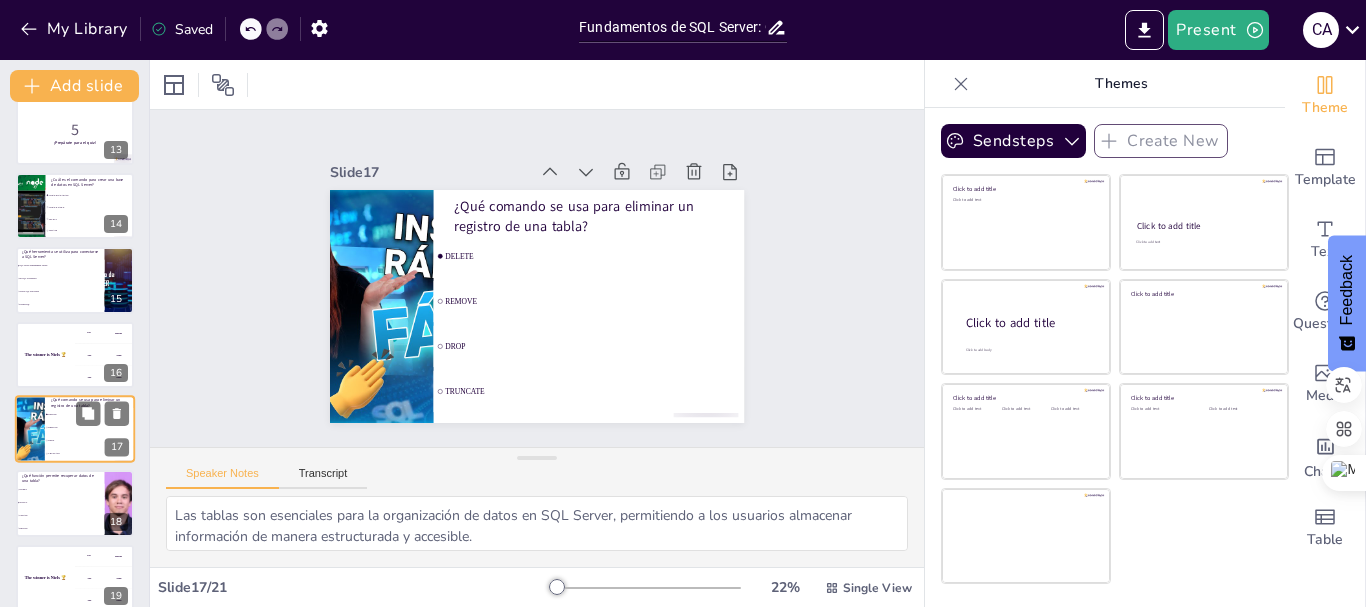 scroll, scrollTop: 987, scrollLeft: 0, axis: vertical 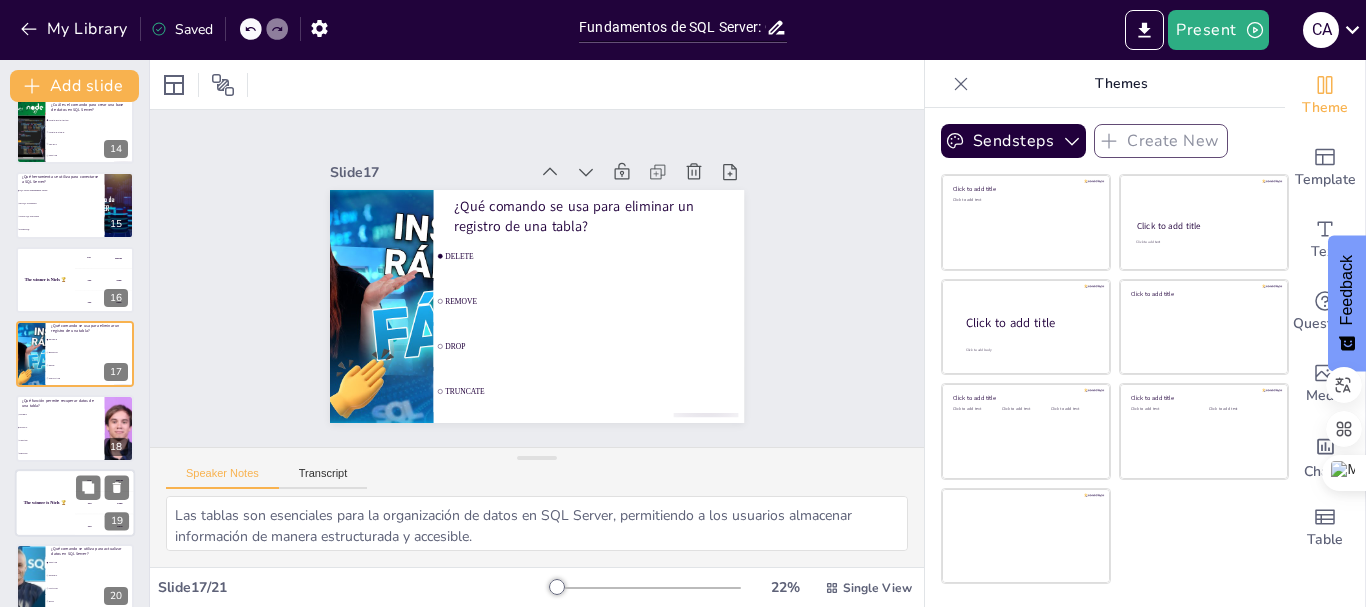 click on "The winner is   Niels 🏆" at bounding box center [45, 502] 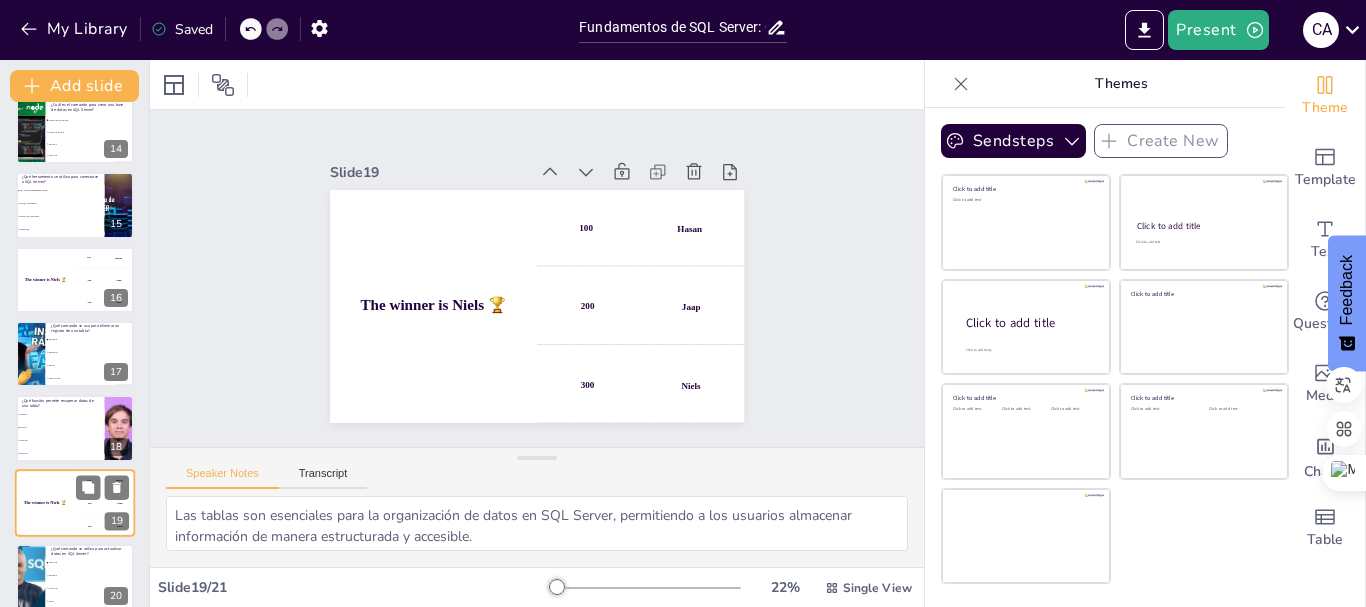 scroll, scrollTop: 1081, scrollLeft: 0, axis: vertical 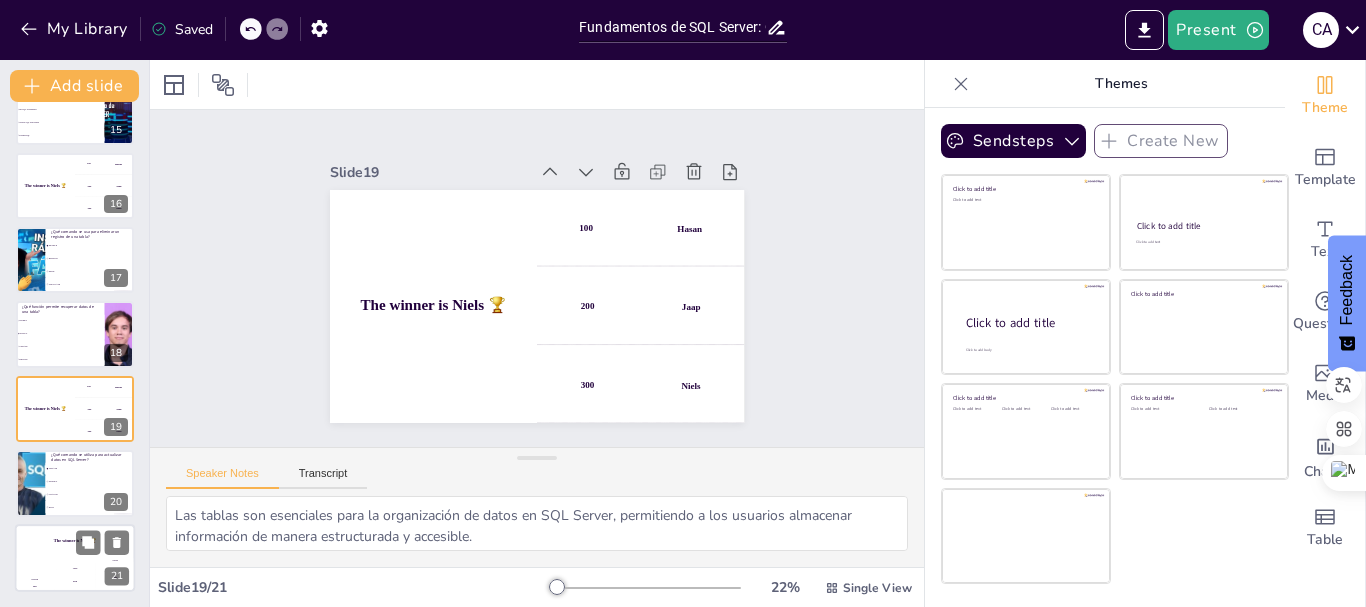click on "Jaap 200" at bounding box center (75, 575) 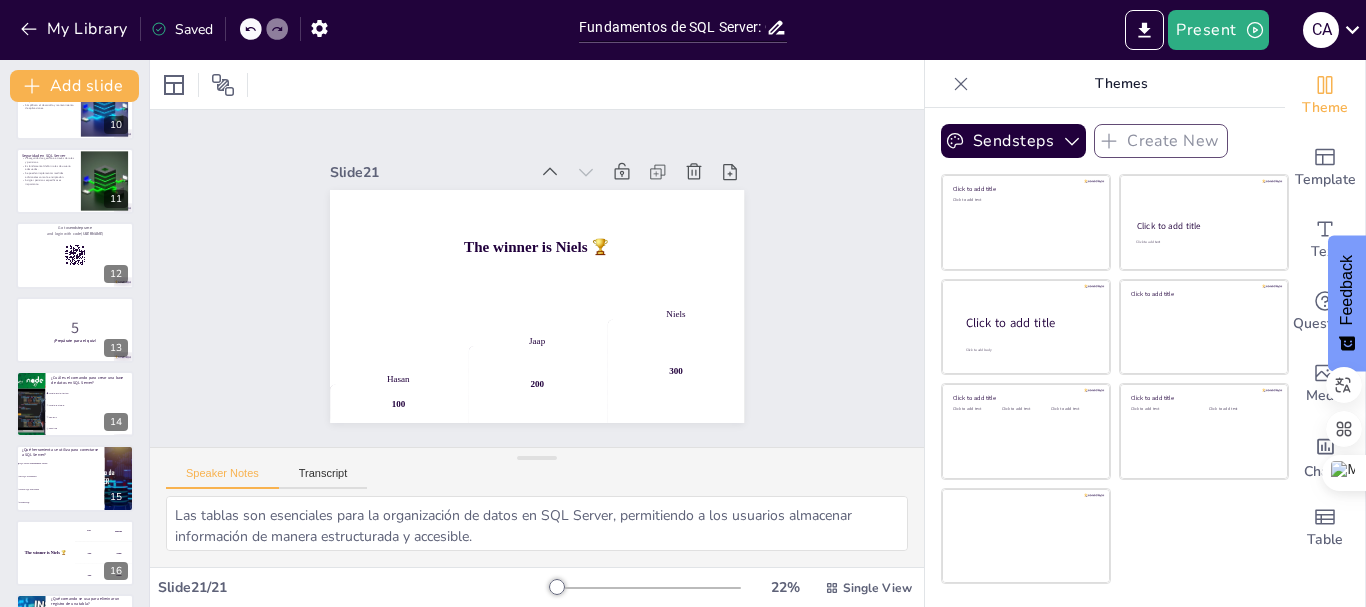 scroll, scrollTop: 681, scrollLeft: 0, axis: vertical 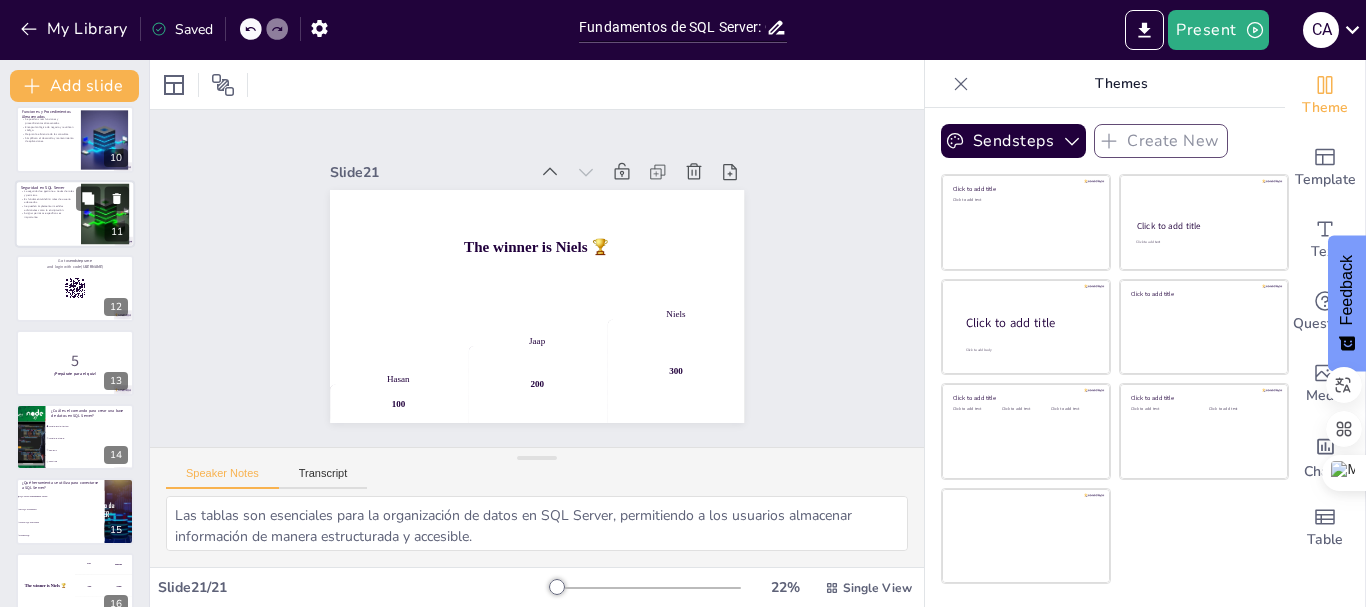 click on "La seguridad se gestiona a través de roles y permisos." at bounding box center [48, 192] 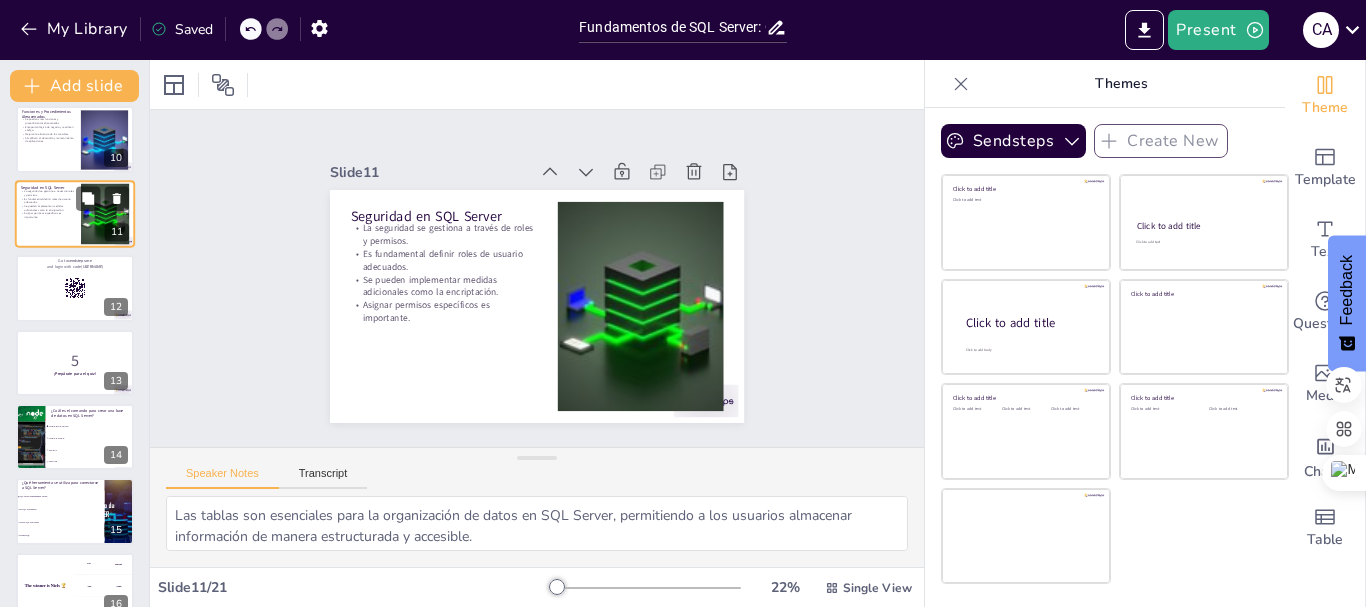 scroll, scrollTop: 540, scrollLeft: 0, axis: vertical 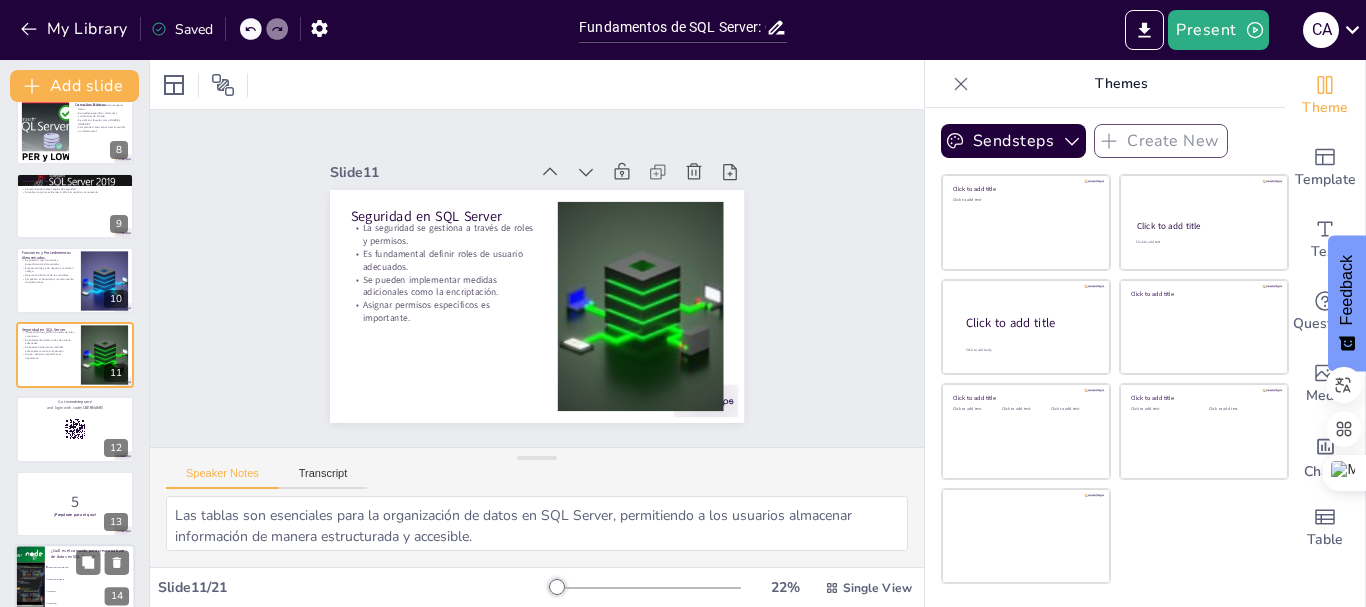 click on "CREATE DATABASE" at bounding box center [91, 567] 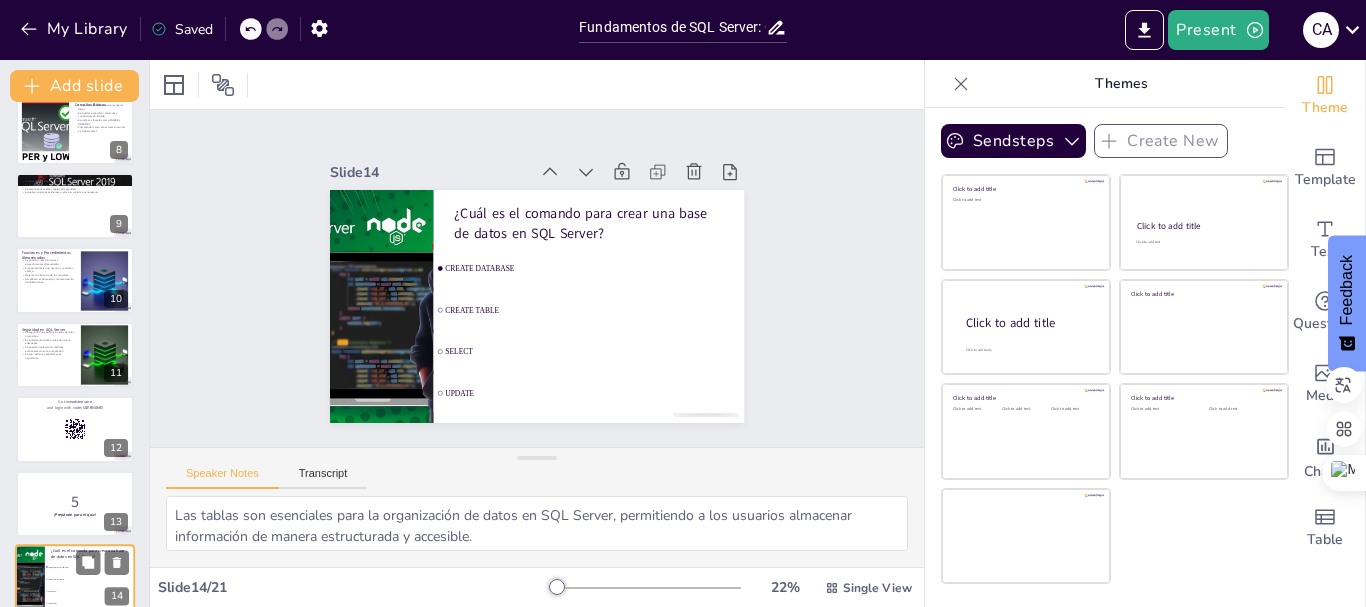 scroll, scrollTop: 764, scrollLeft: 0, axis: vertical 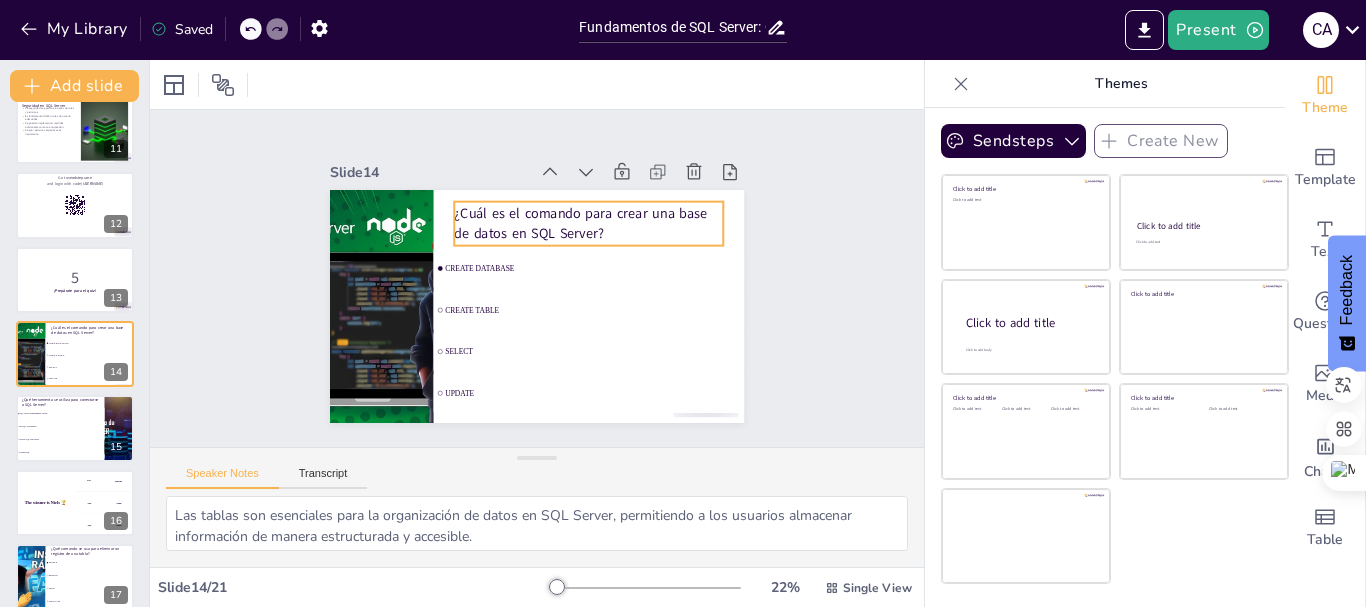 click on "¿Cuál es el comando para crear una base de datos en SQL Server?" at bounding box center [588, 223] 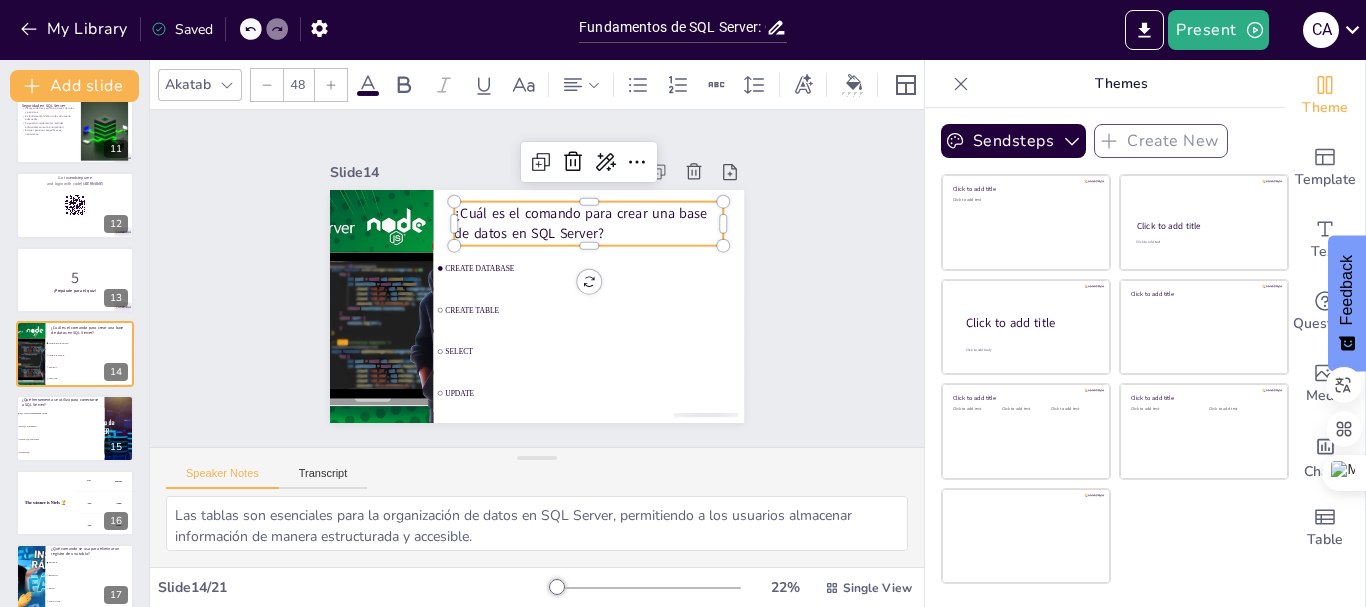 click on "¿Cuál es el comando para crear una base de datos en SQL Server?" at bounding box center [588, 223] 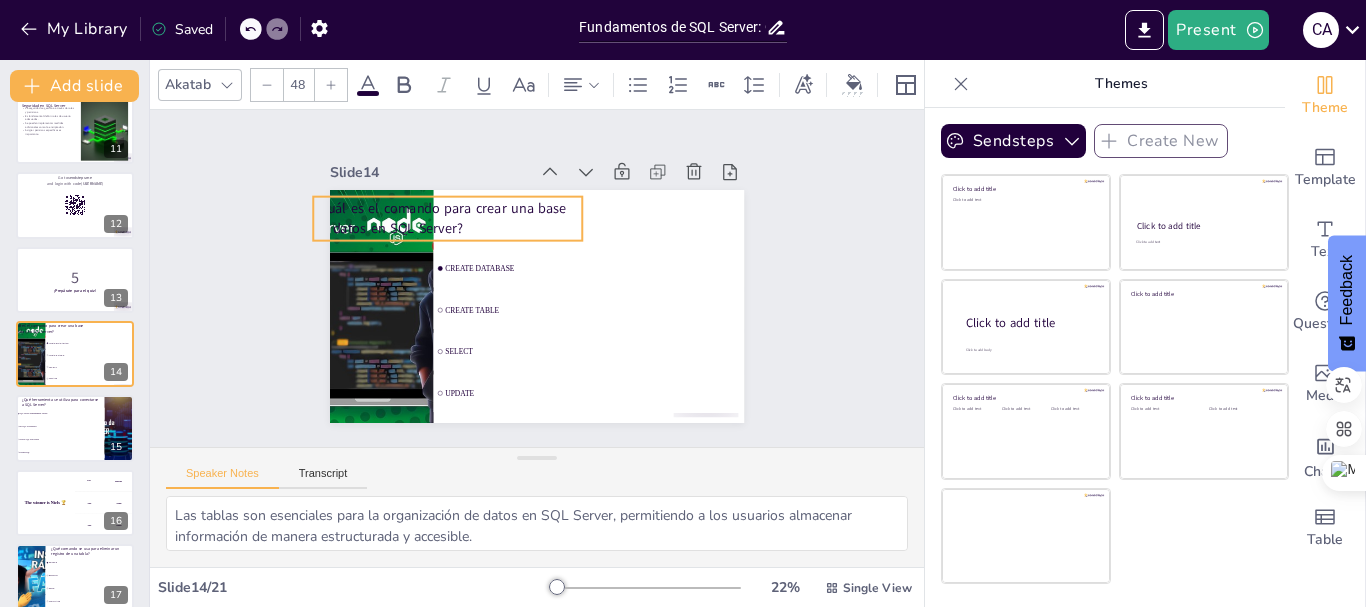drag, startPoint x: 591, startPoint y: 224, endPoint x: 628, endPoint y: 15, distance: 212.24985 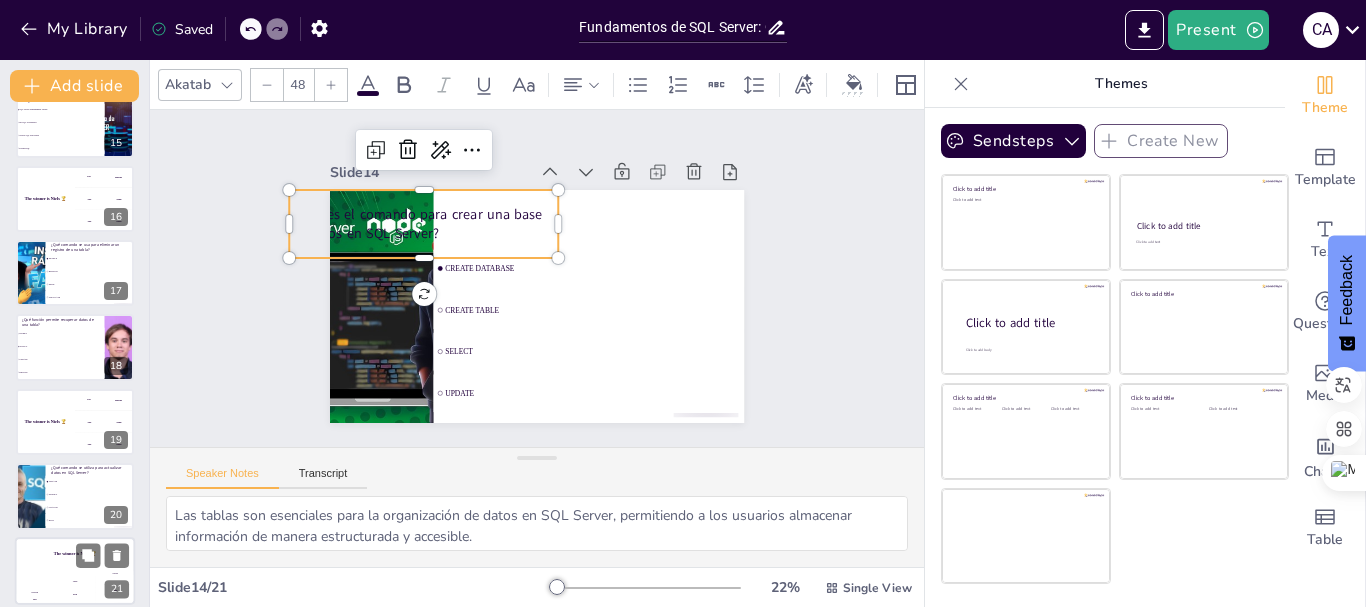 scroll, scrollTop: 1081, scrollLeft: 0, axis: vertical 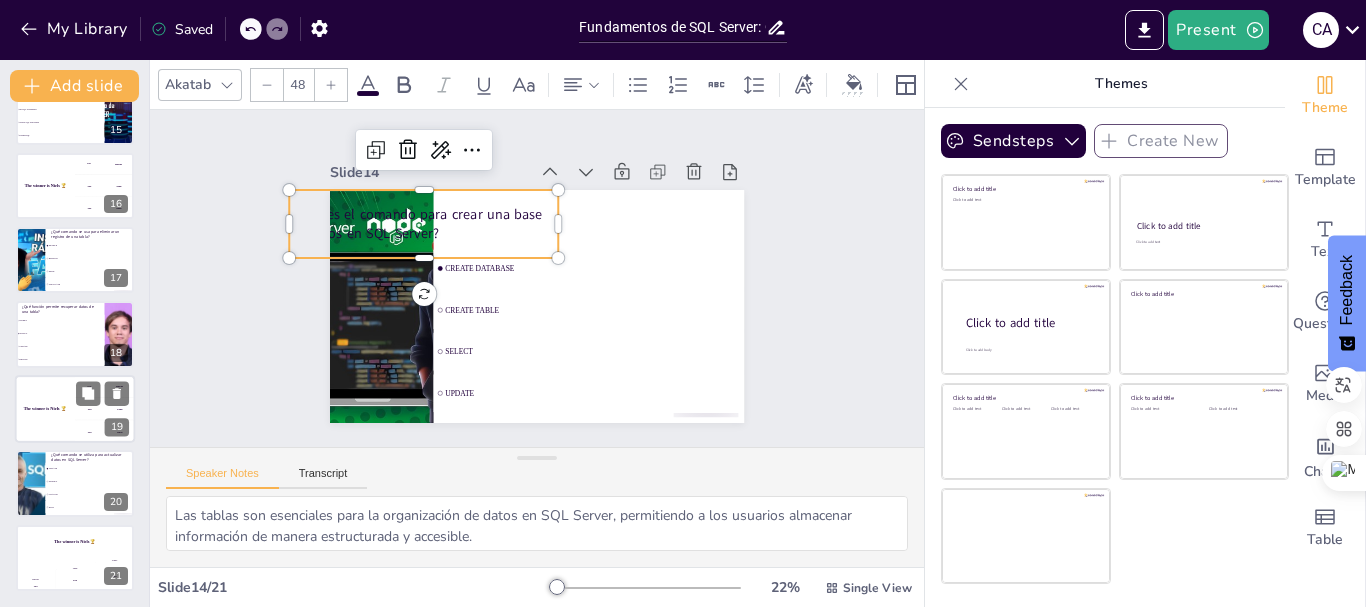 click on "The winner is   Niels 🏆" at bounding box center (45, 409) 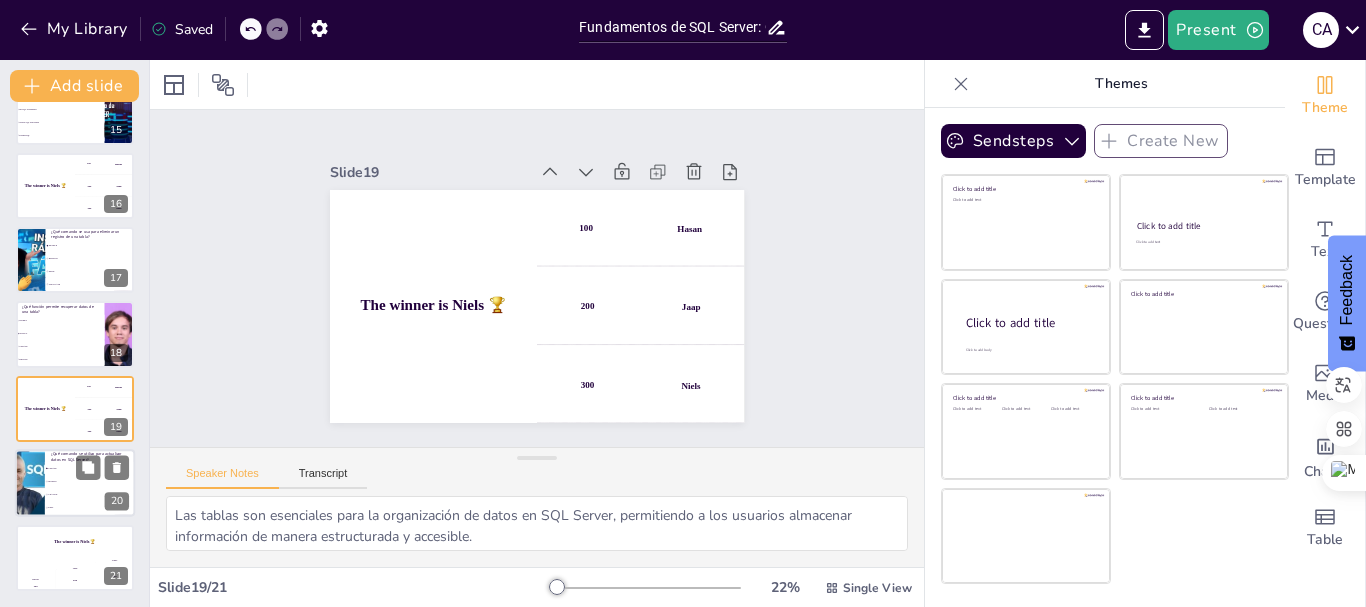click on "CHANGE" at bounding box center [91, 495] 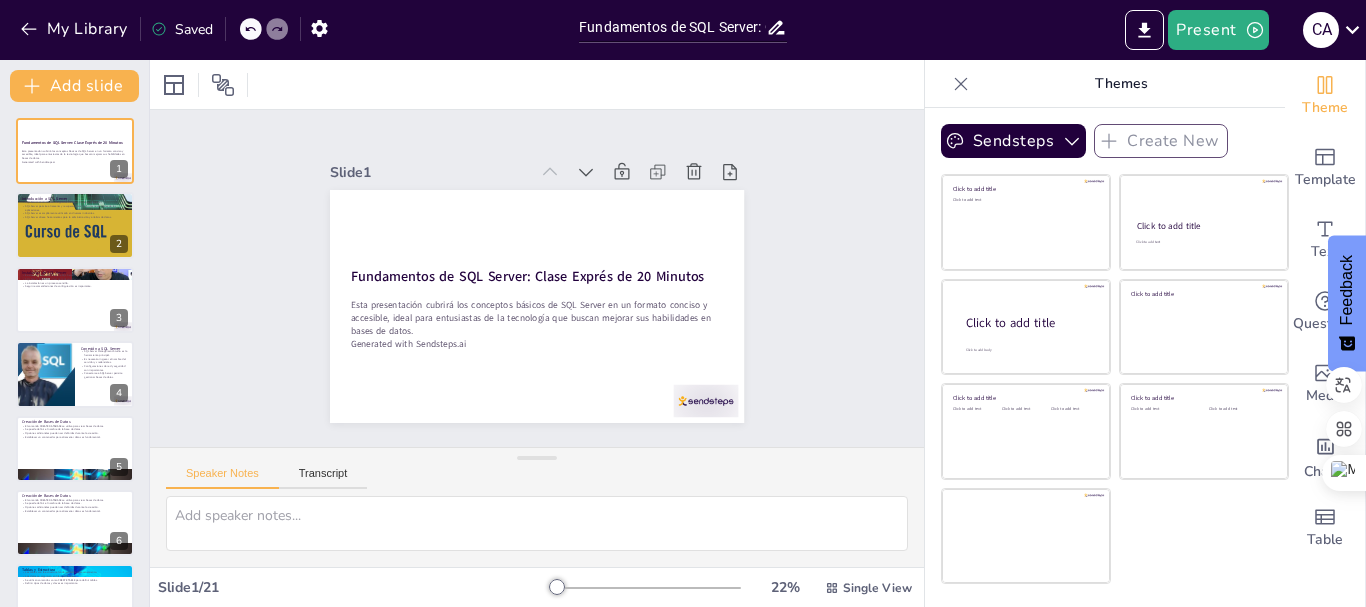 checkbox on "true" 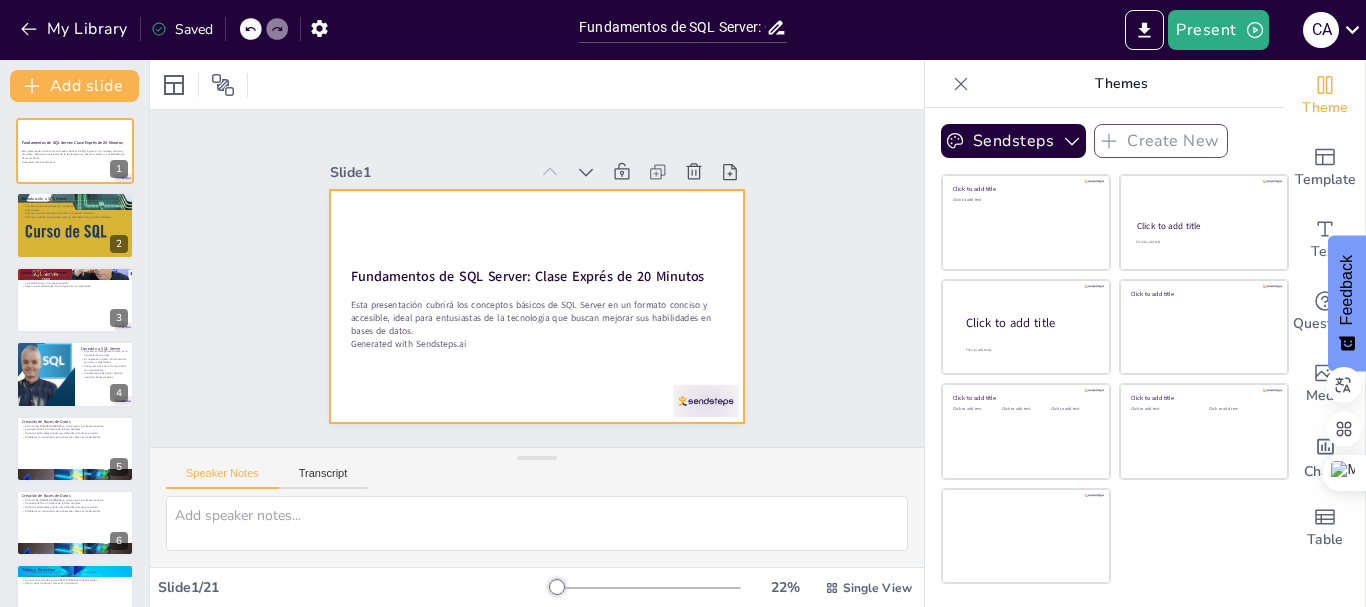 checkbox on "true" 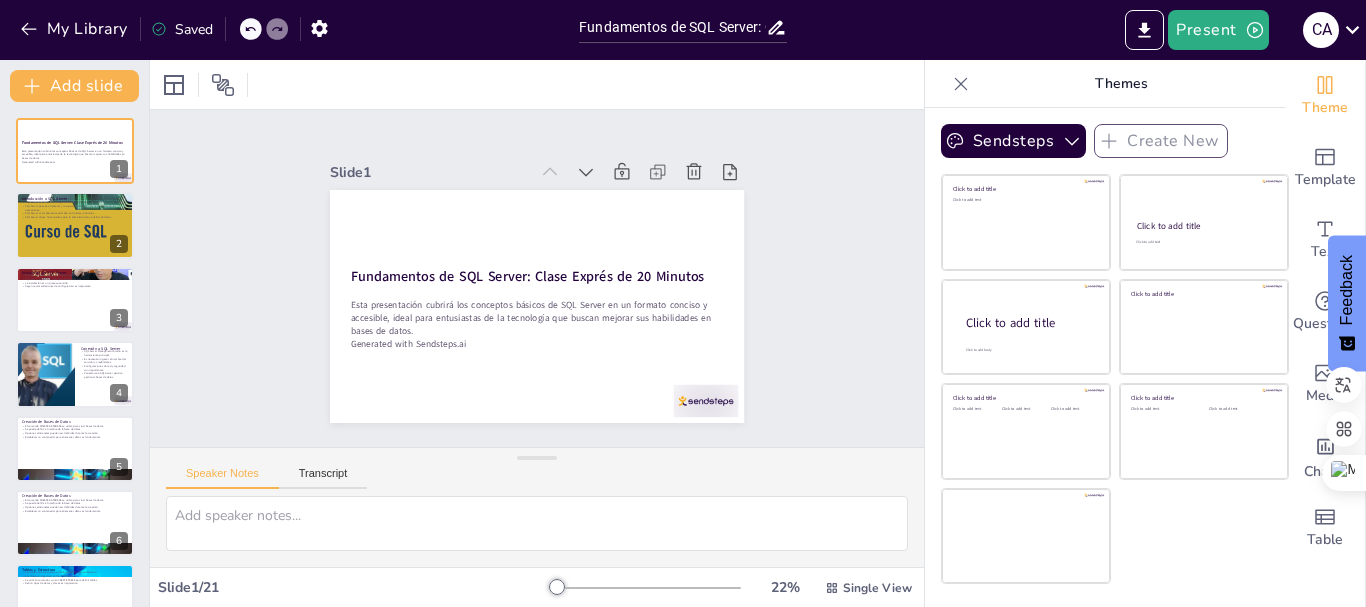 scroll, scrollTop: 0, scrollLeft: 0, axis: both 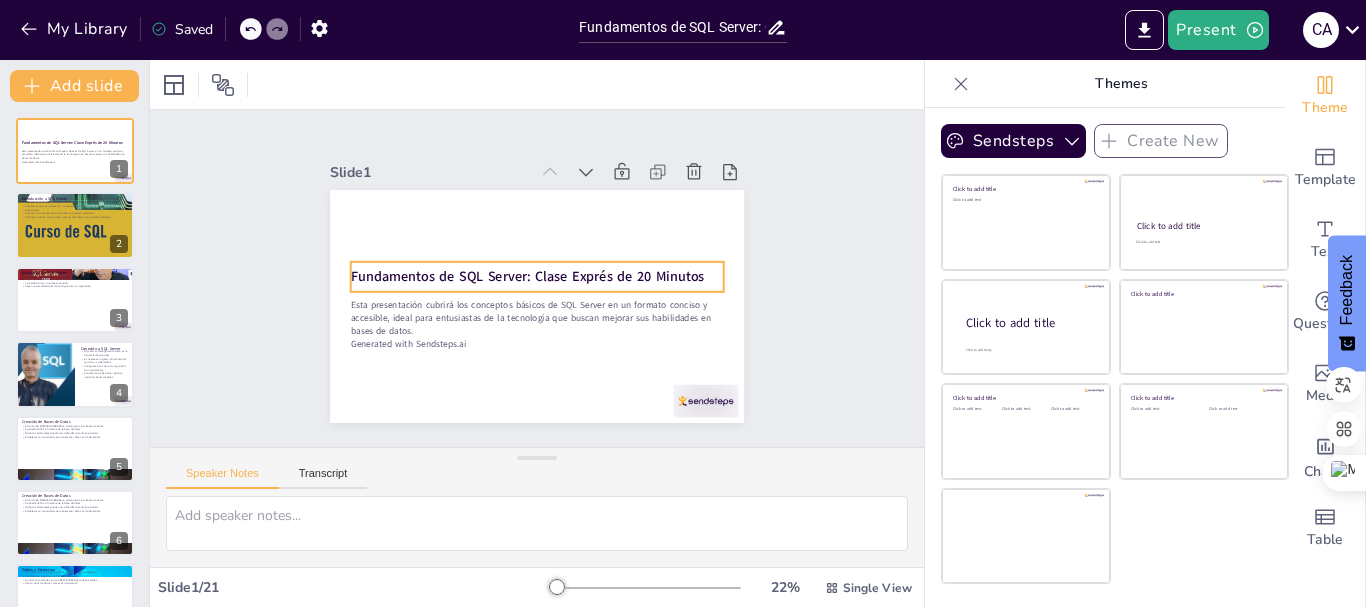 checkbox on "true" 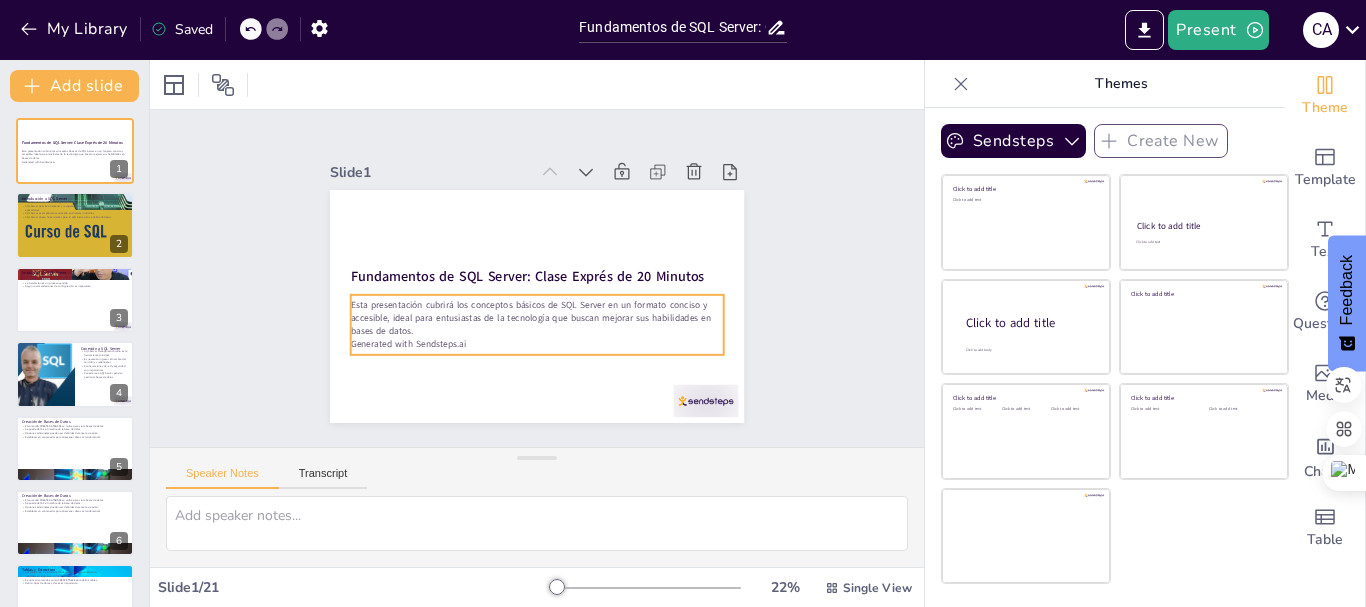 checkbox on "true" 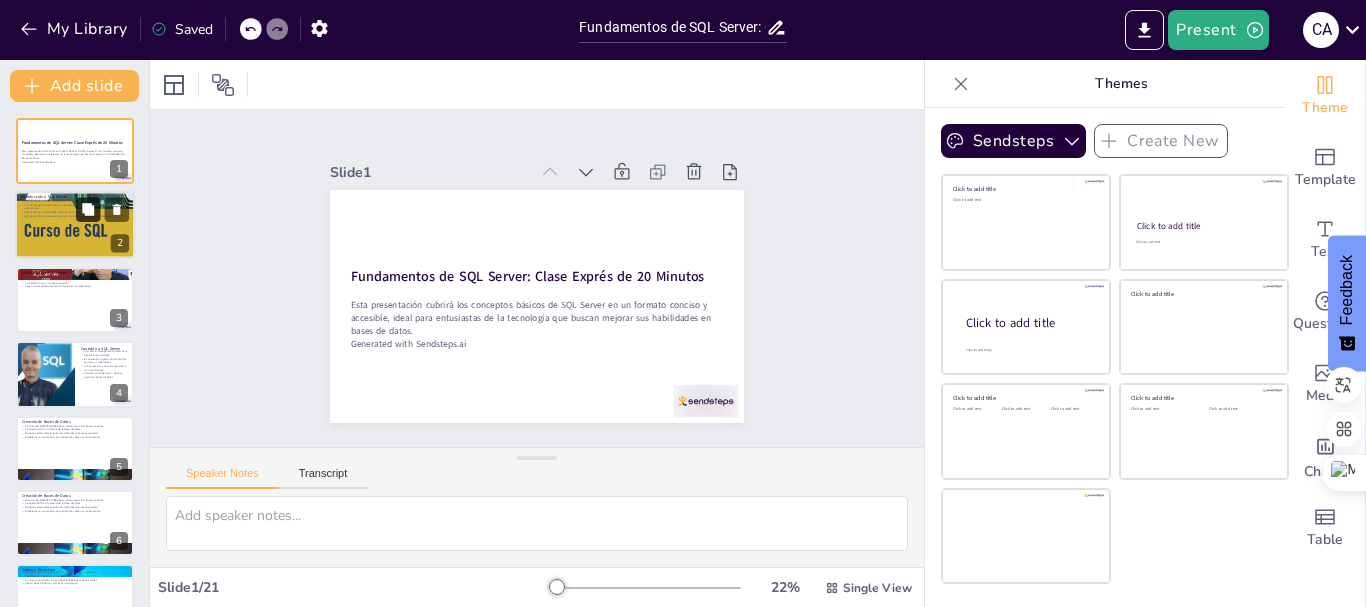 checkbox on "true" 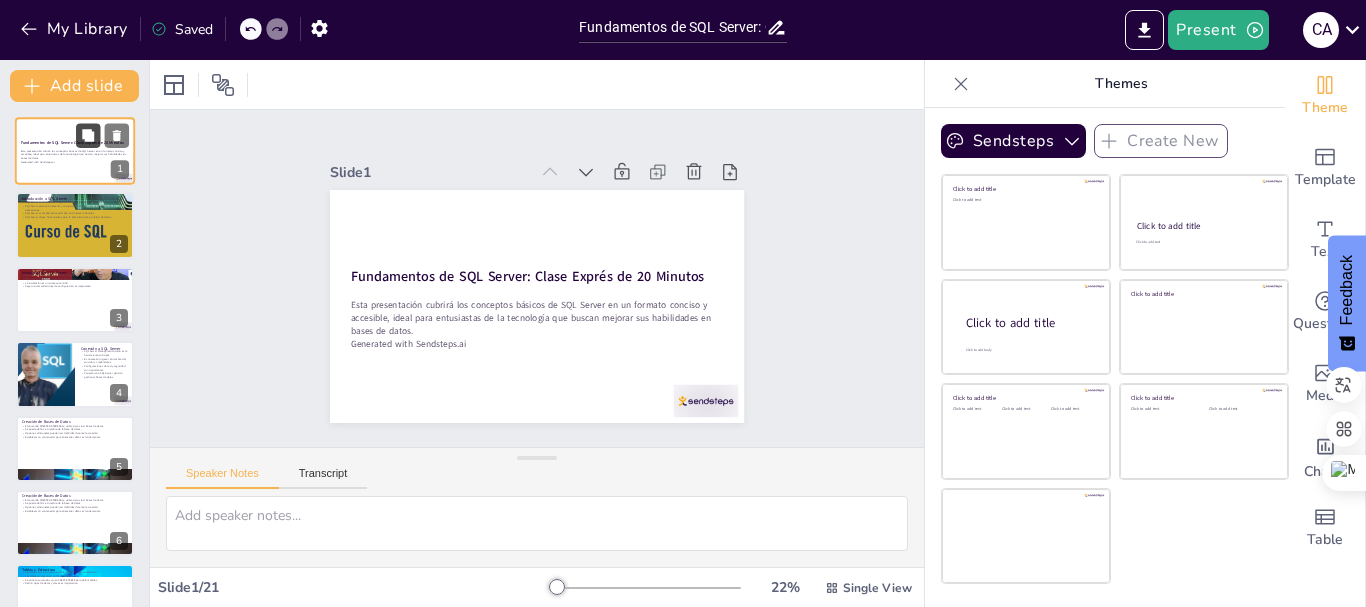 checkbox on "true" 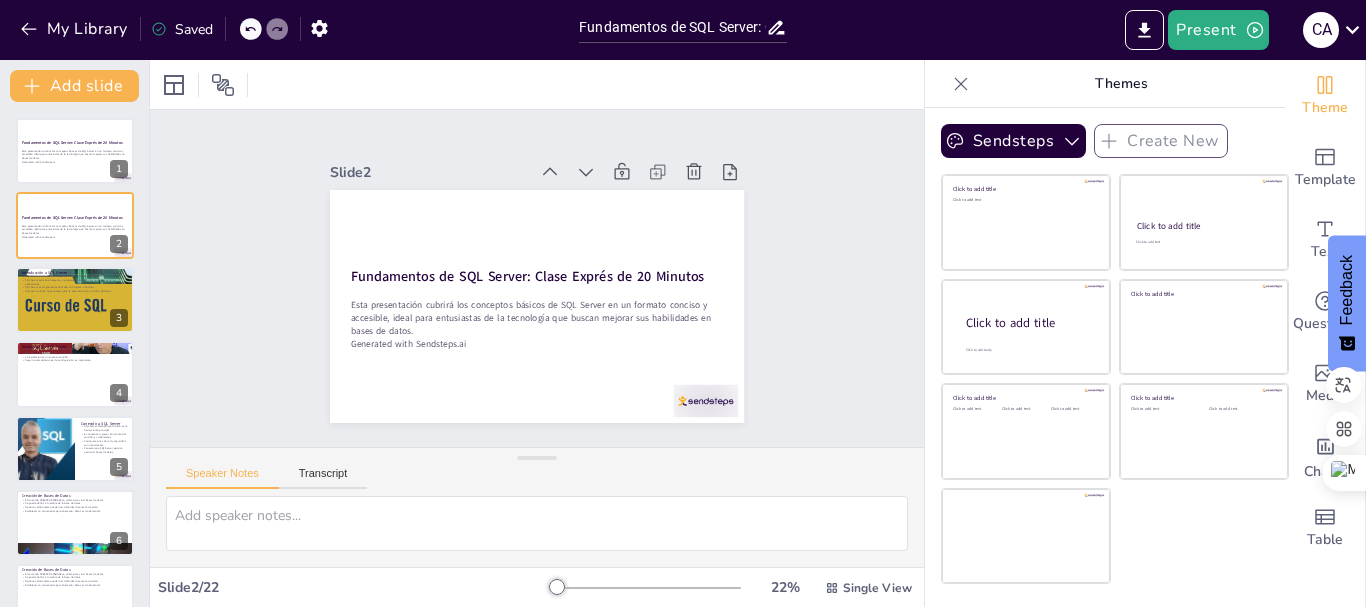 checkbox on "true" 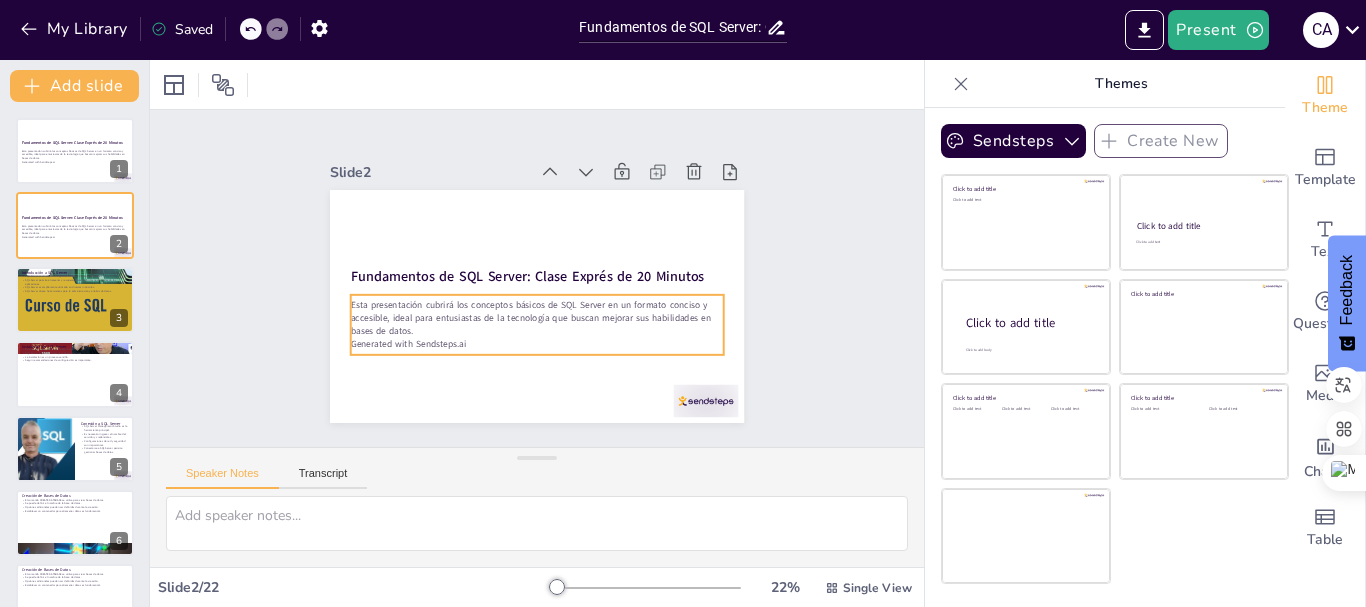 checkbox on "true" 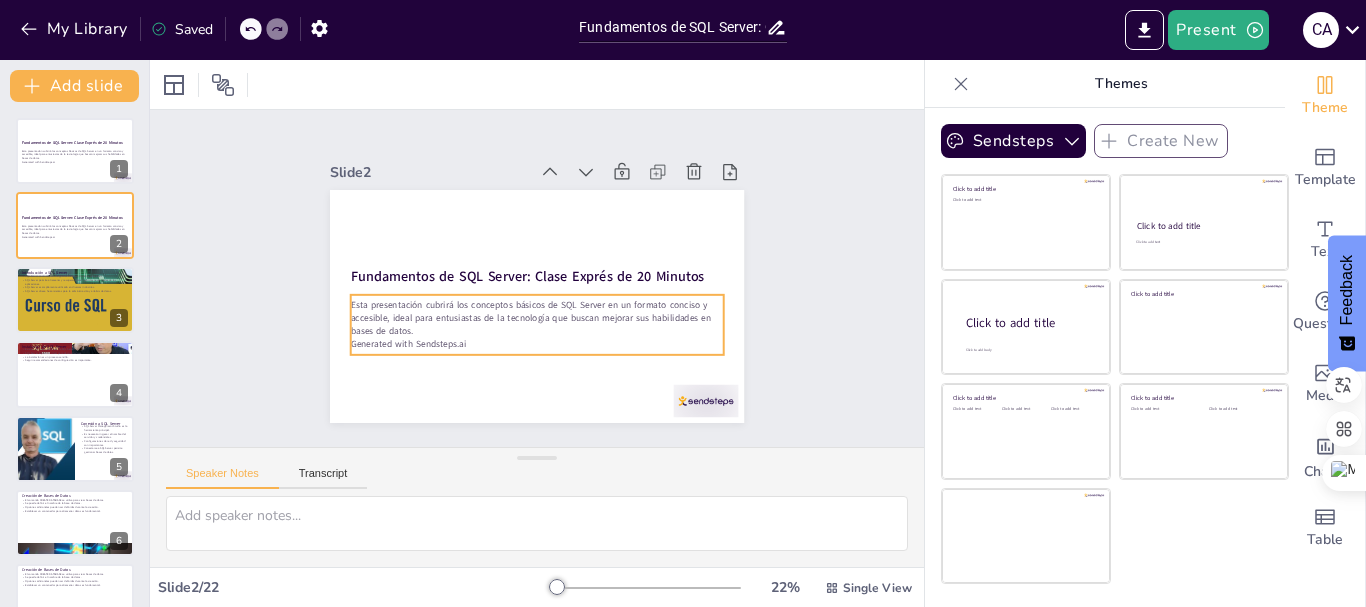 click on "Esta presentación cubrirá los conceptos básicos de SQL Server en un formato conciso y accesible, ideal para entusiastas de la tecnología que buscan mejorar sus habilidades en bases de datos." at bounding box center (537, 318) 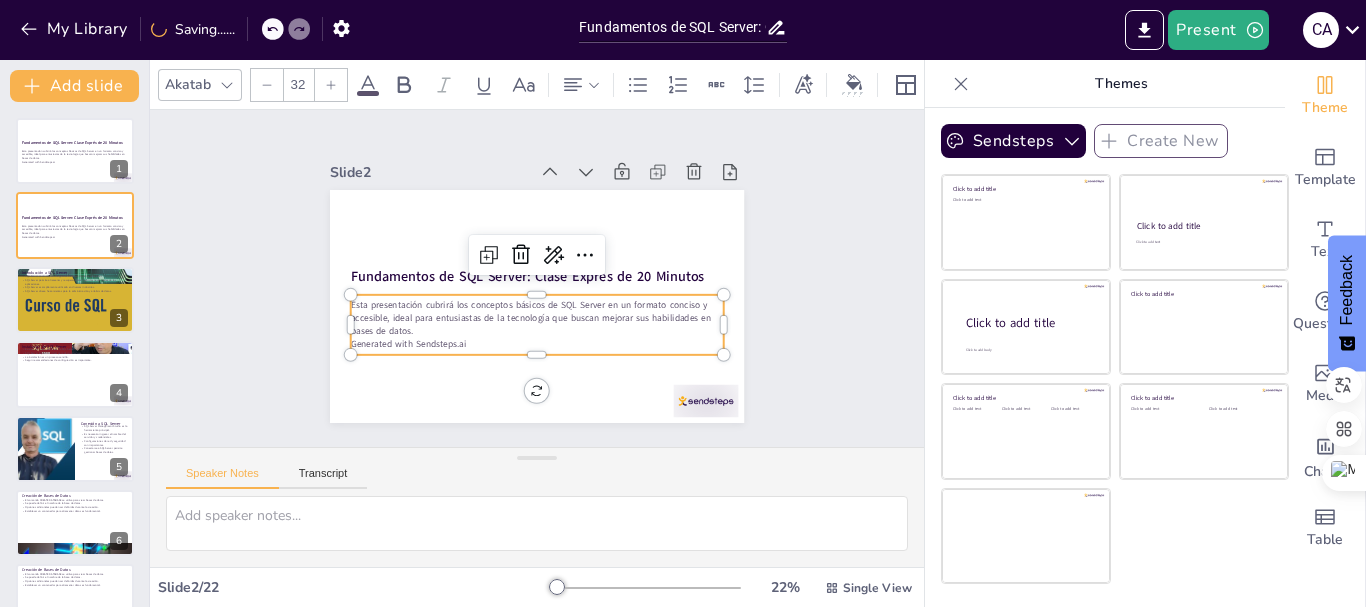 checkbox on "true" 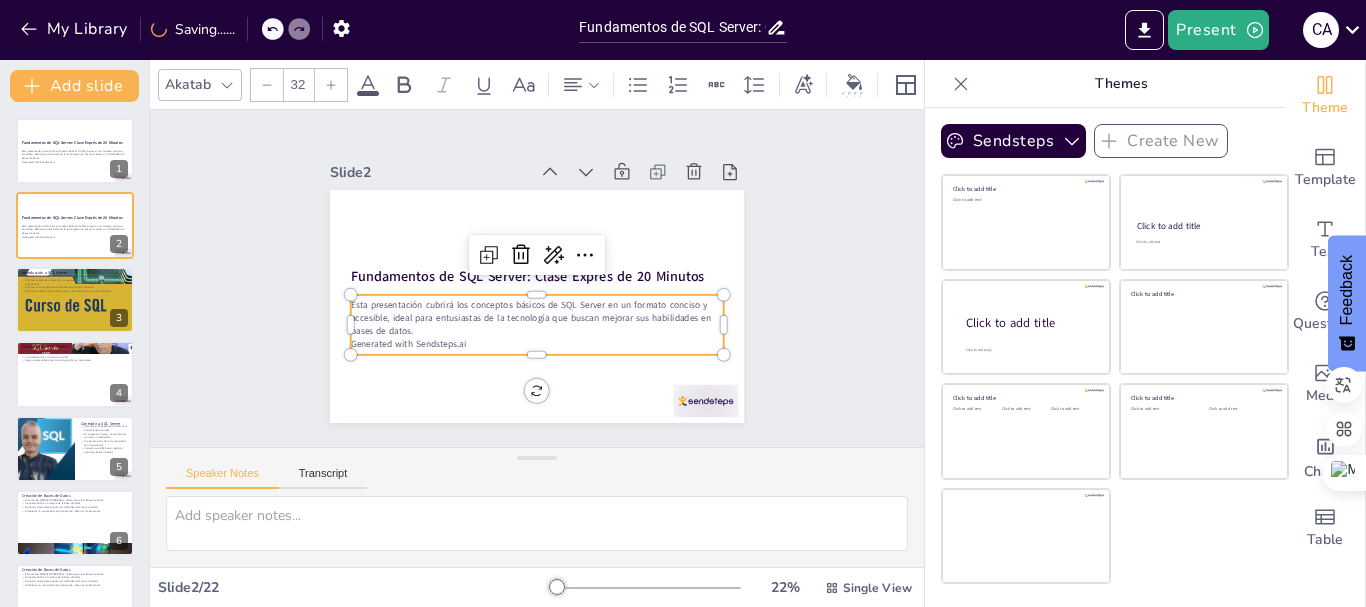 checkbox on "true" 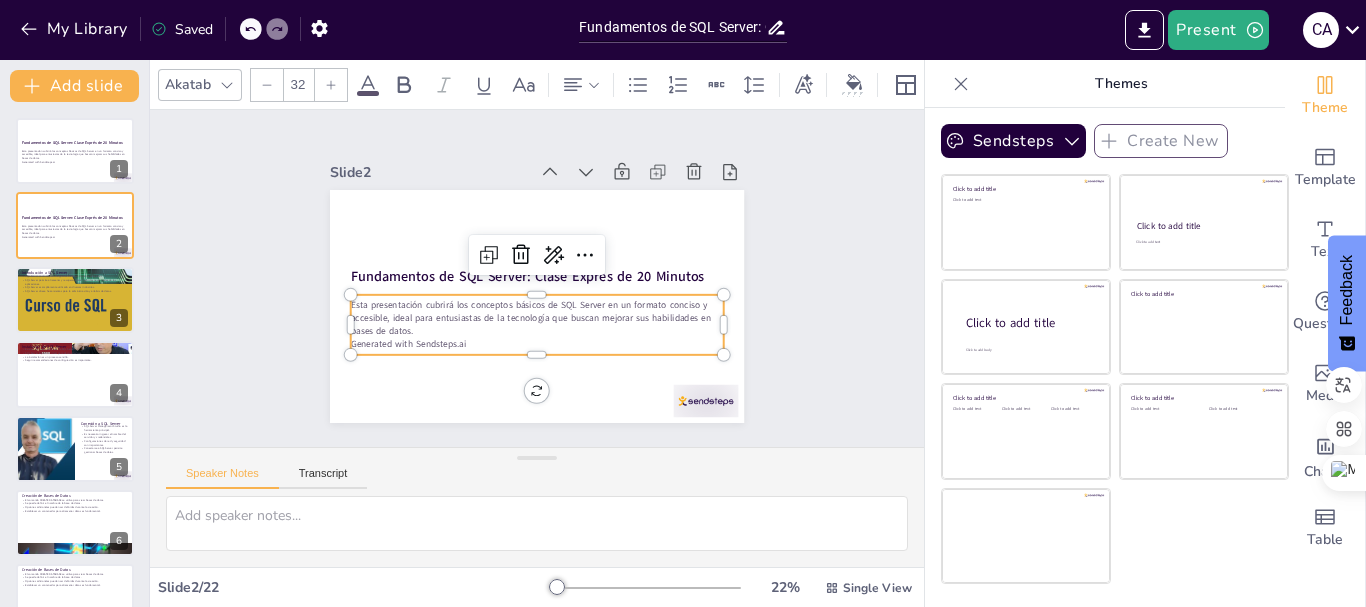 click on "Generated with Sendsteps.ai" at bounding box center (537, 344) 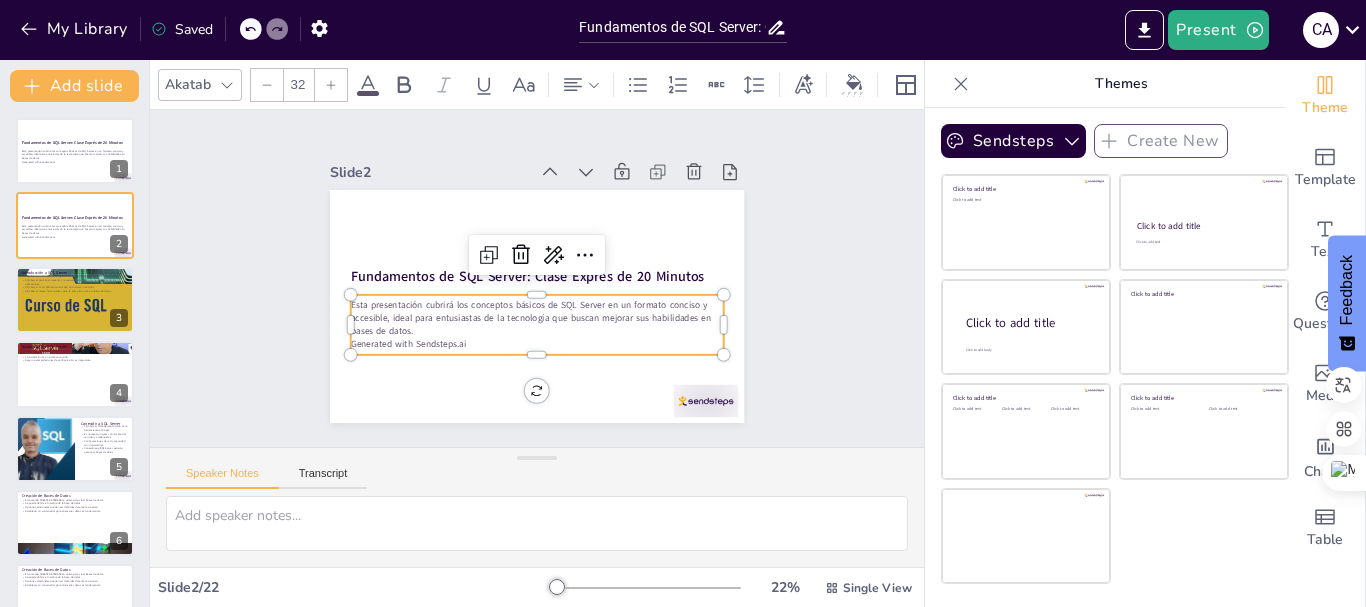 checkbox on "true" 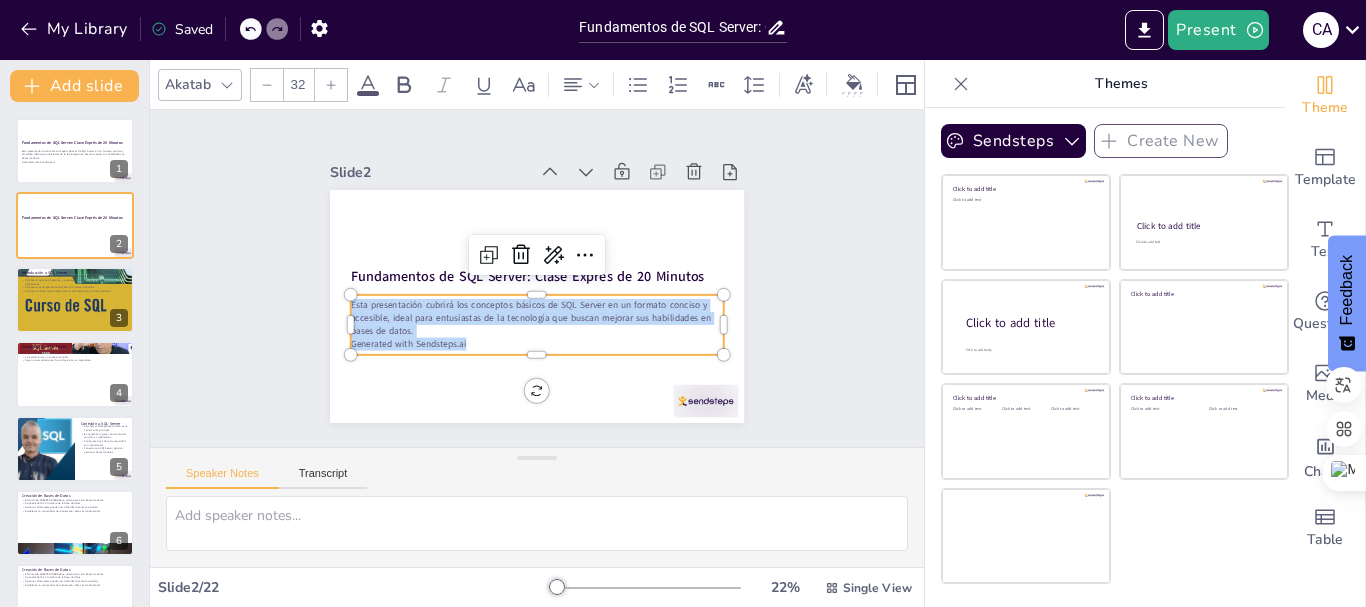 drag, startPoint x: 454, startPoint y: 333, endPoint x: 332, endPoint y: 297, distance: 127.20063 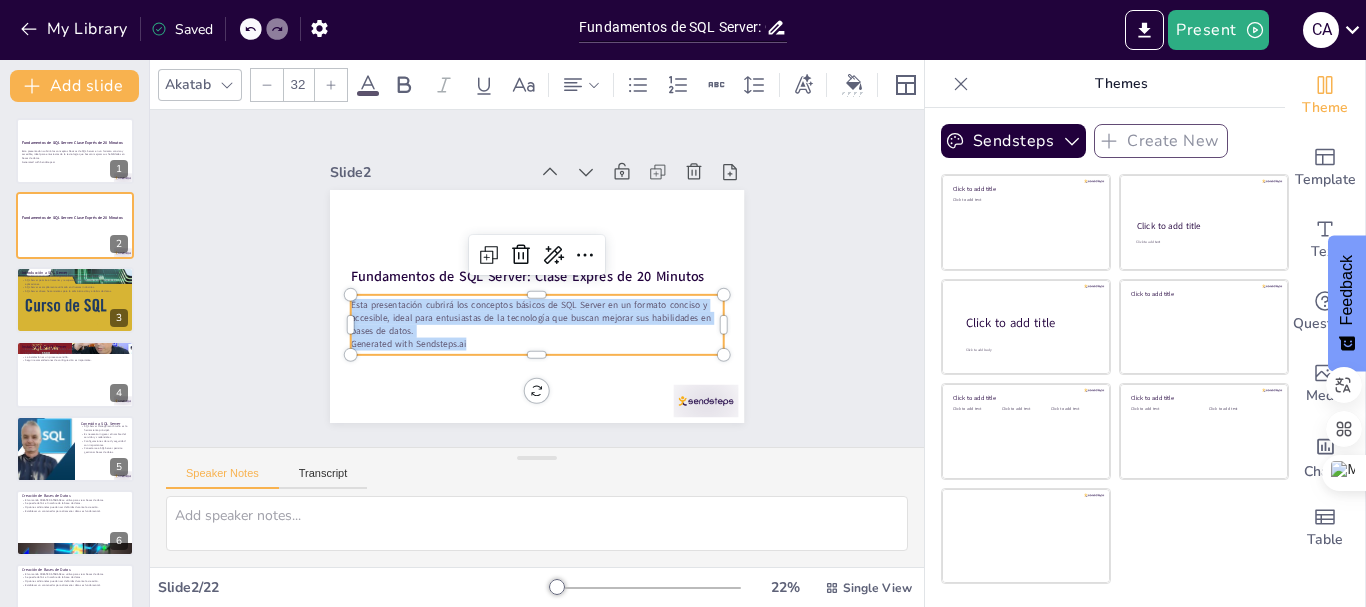 click on "Fundamentos de SQL Server: Clase Exprés de 20 Minutos Esta presentación cubrirá los conceptos básicos de SQL Server en un formato conciso y accesible, ideal para entusiastas de la tecnología que buscan mejorar sus habilidades en bases de datos. Generated with Sendsteps.ai" at bounding box center [537, 306] 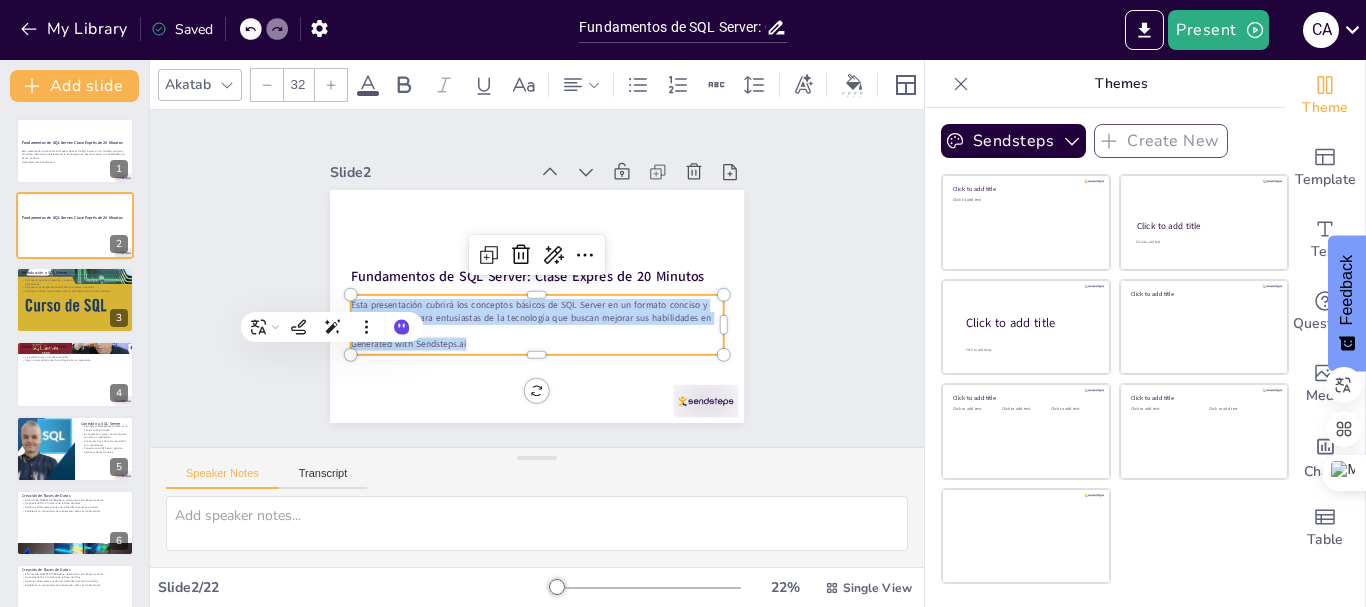 copy on "Esta presentación cubrirá los conceptos básicos de SQL Server en un formato conciso y accesible, ideal para entusiastas de la tecnología que buscan mejorar sus habilidades en bases de datos. Generated with Sendsteps.ai" 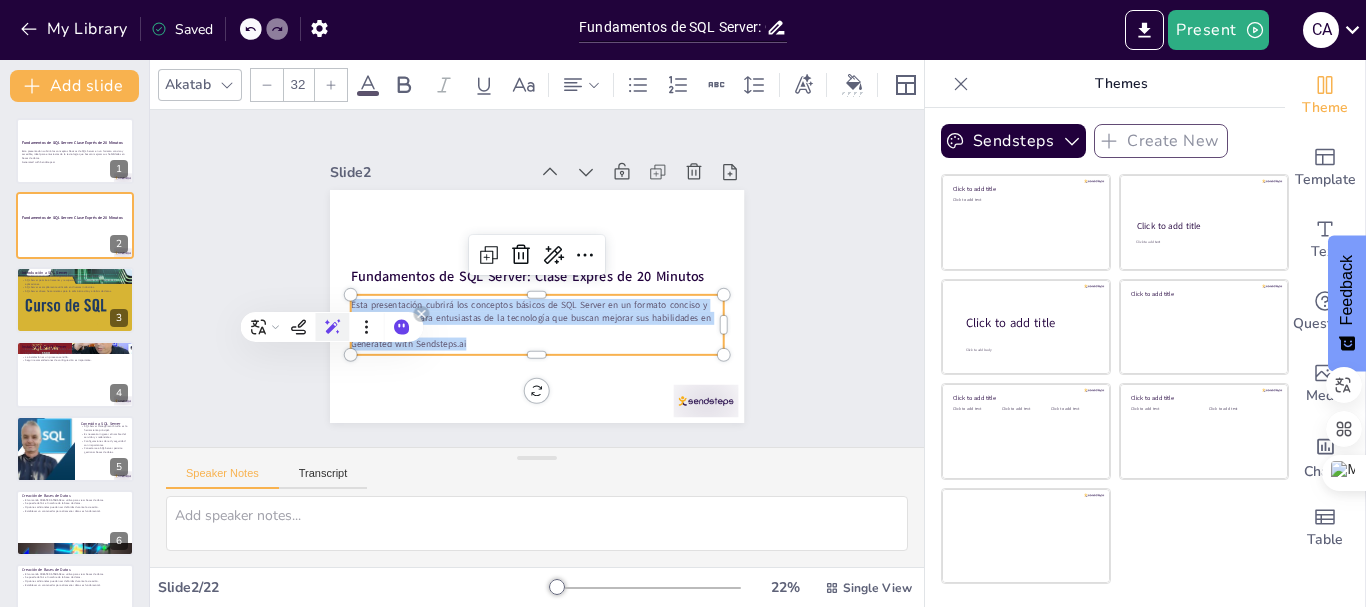 checkbox on "true" 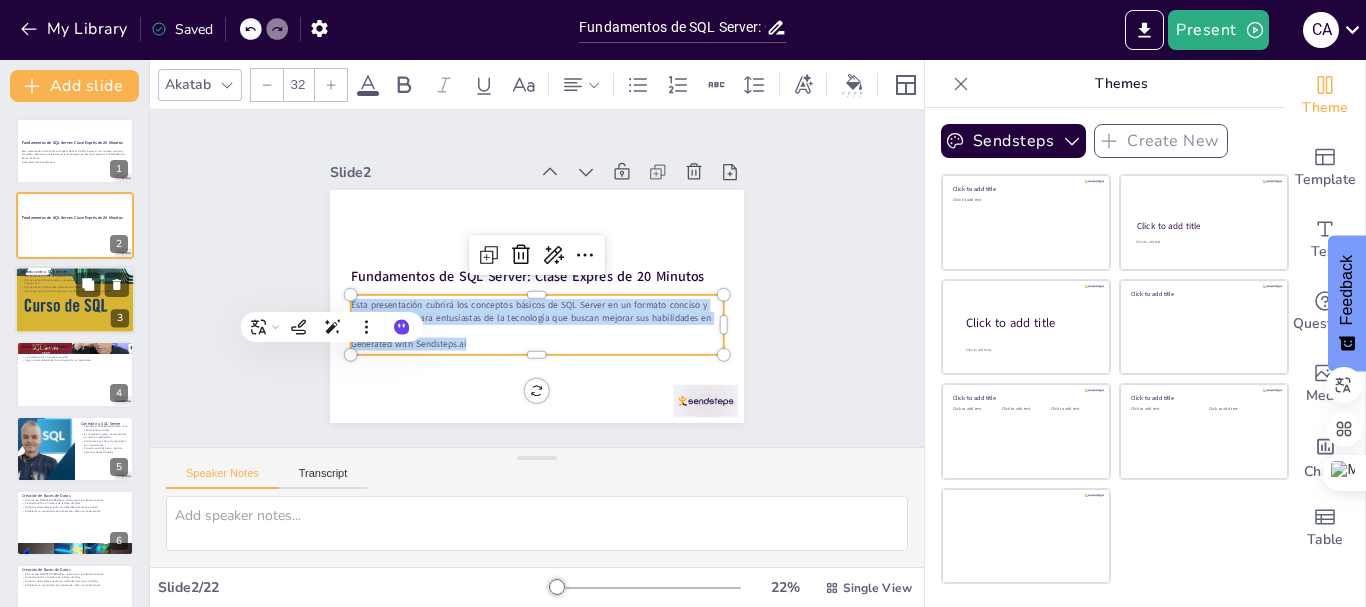 checkbox on "true" 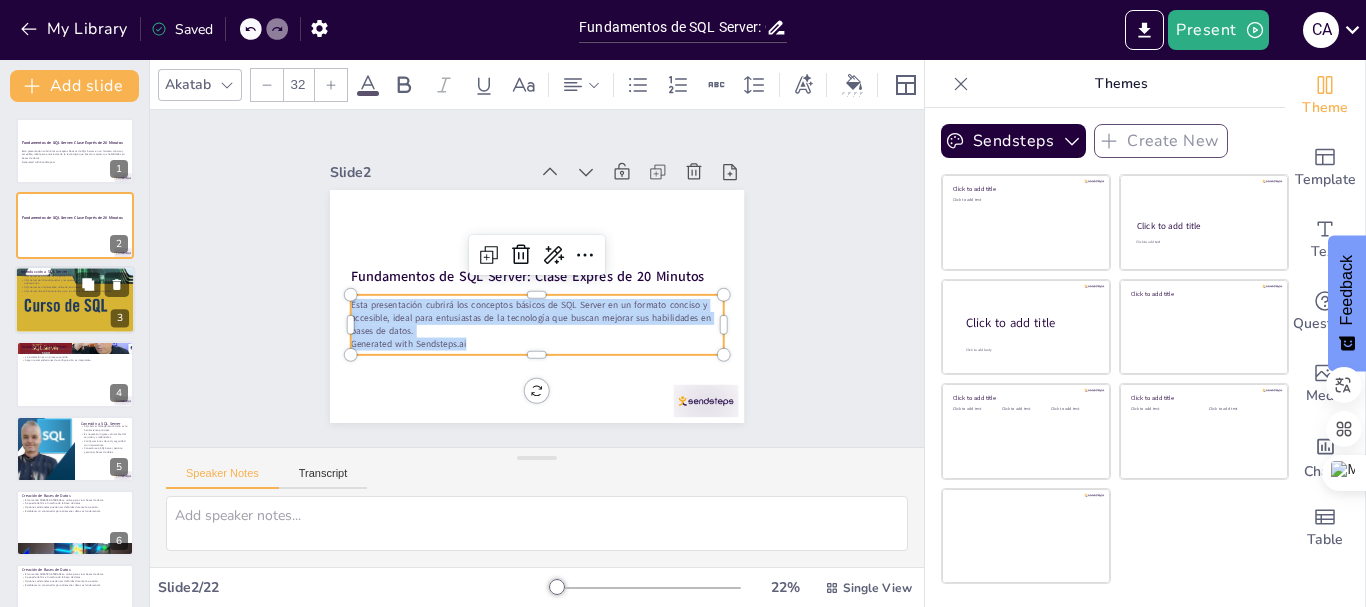 click at bounding box center (75, 300) 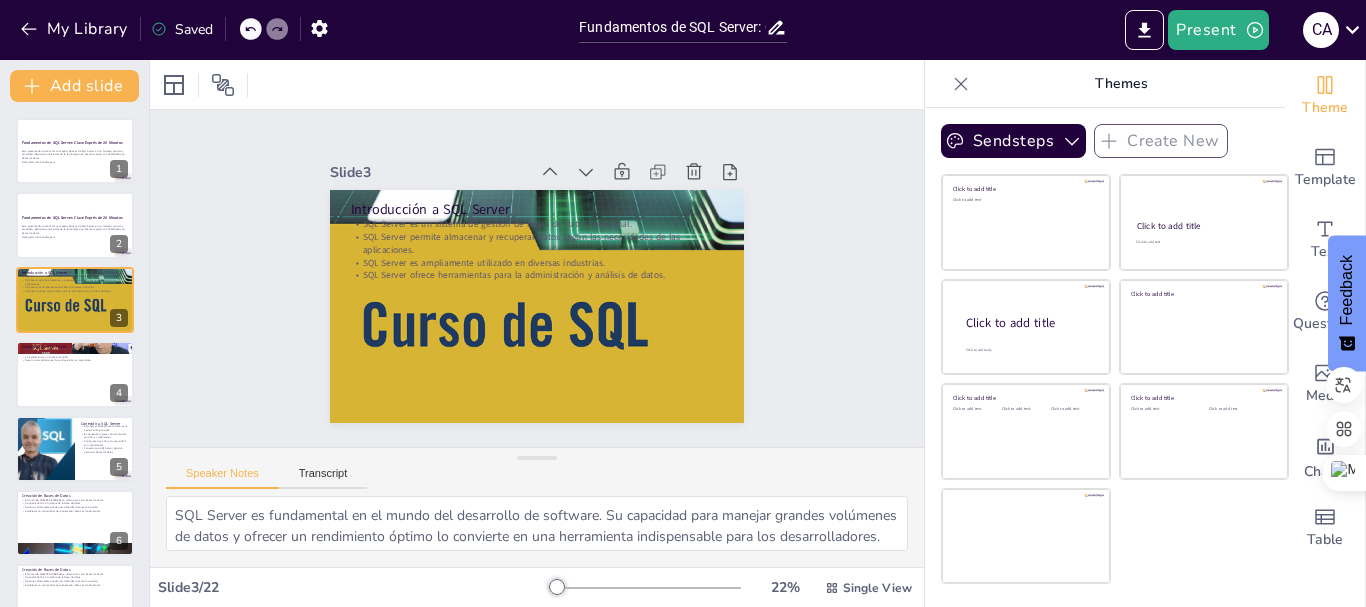 checkbox on "true" 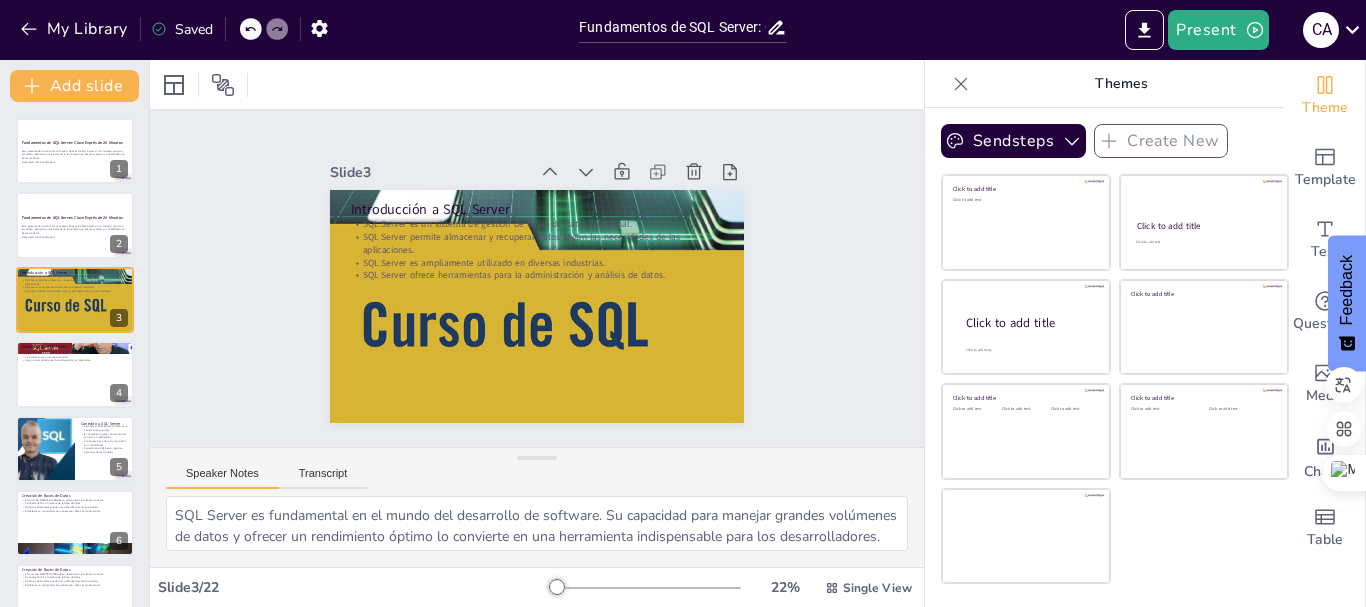click on "Speaker Notes" at bounding box center (222, 478) 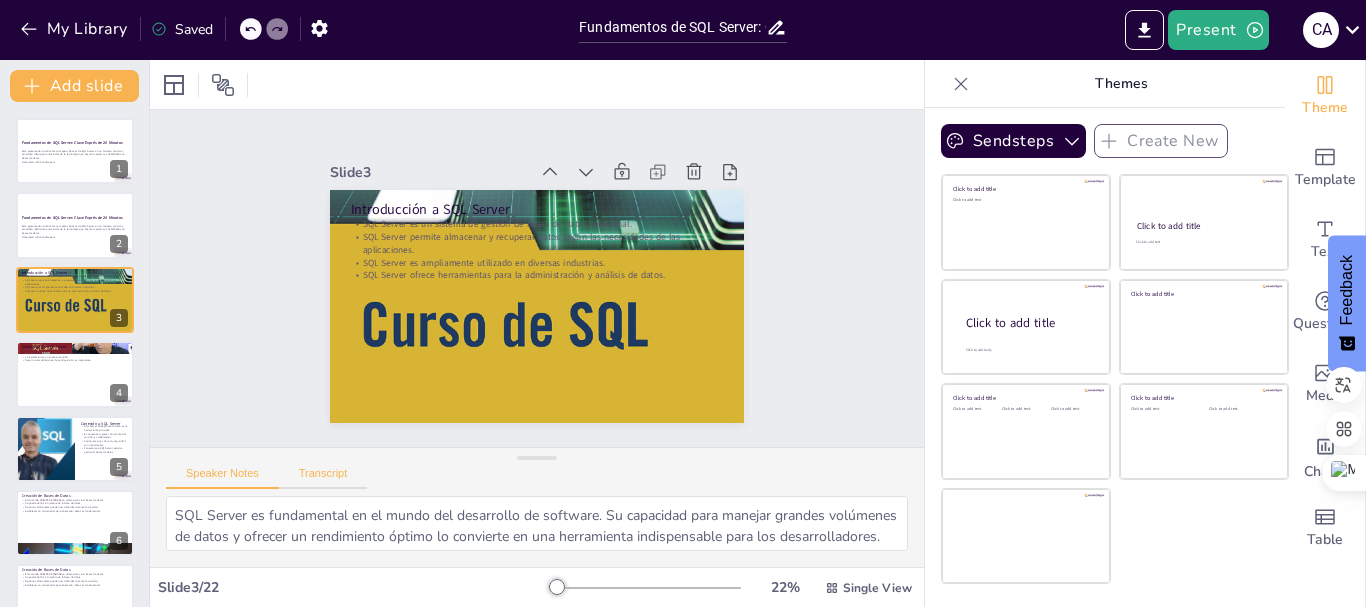 click on "Transcript" at bounding box center (323, 478) 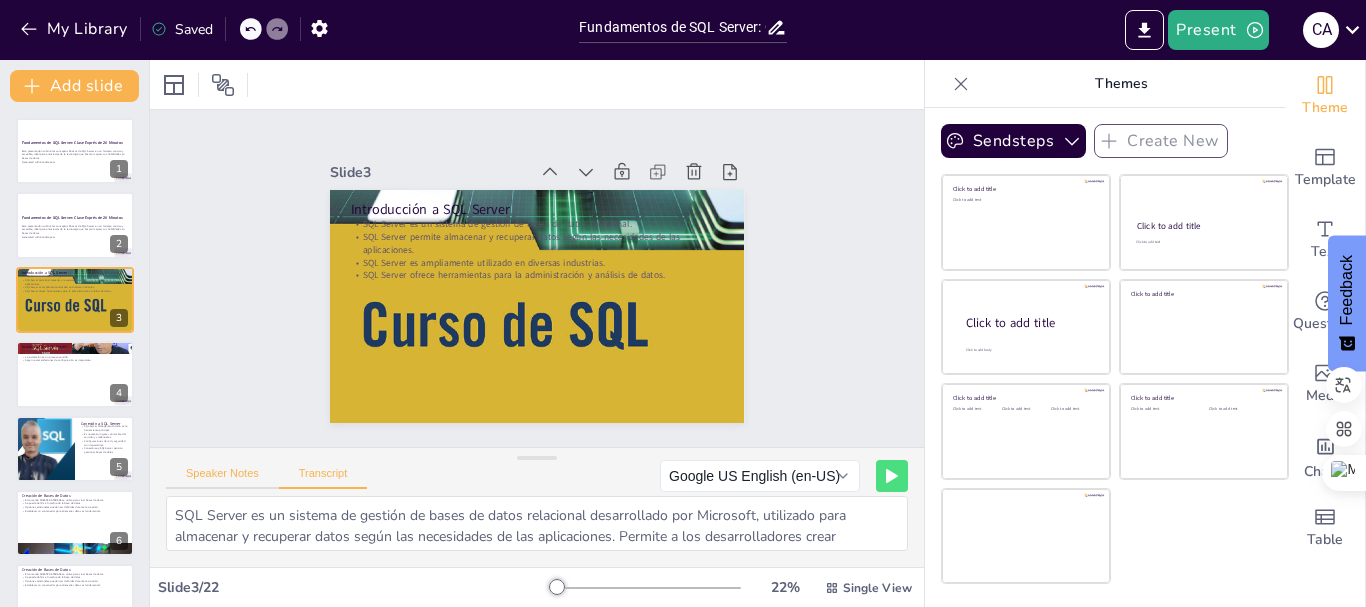 click on "Speaker Notes" at bounding box center (222, 478) 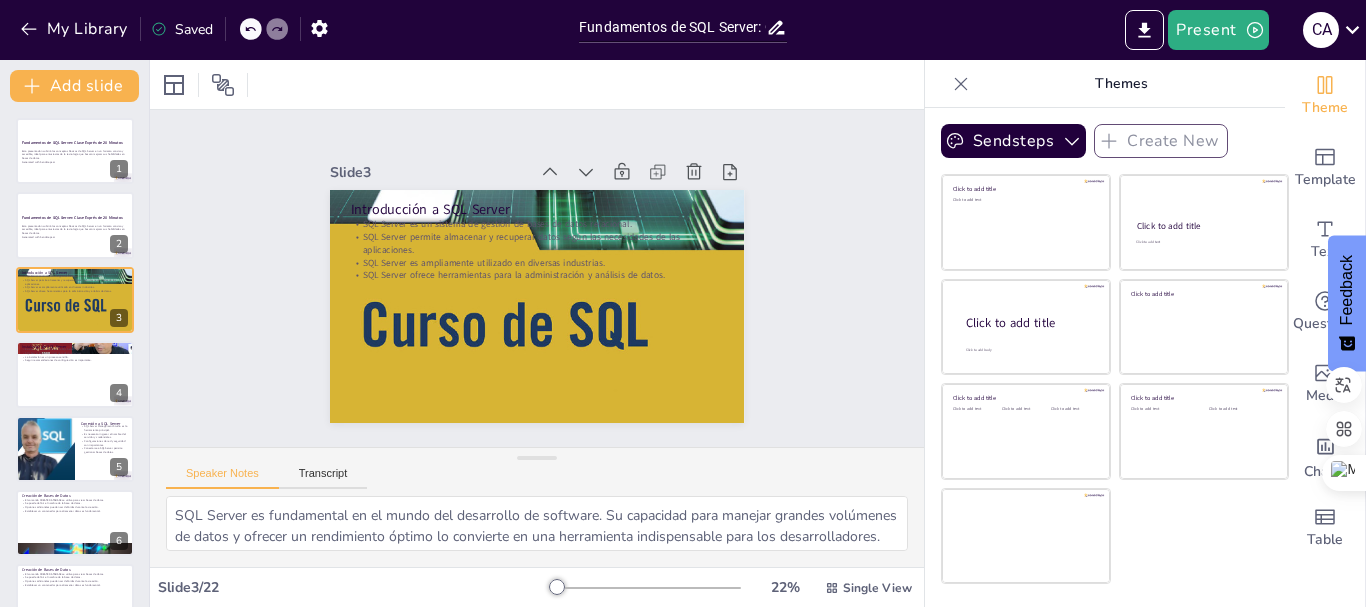 checkbox on "true" 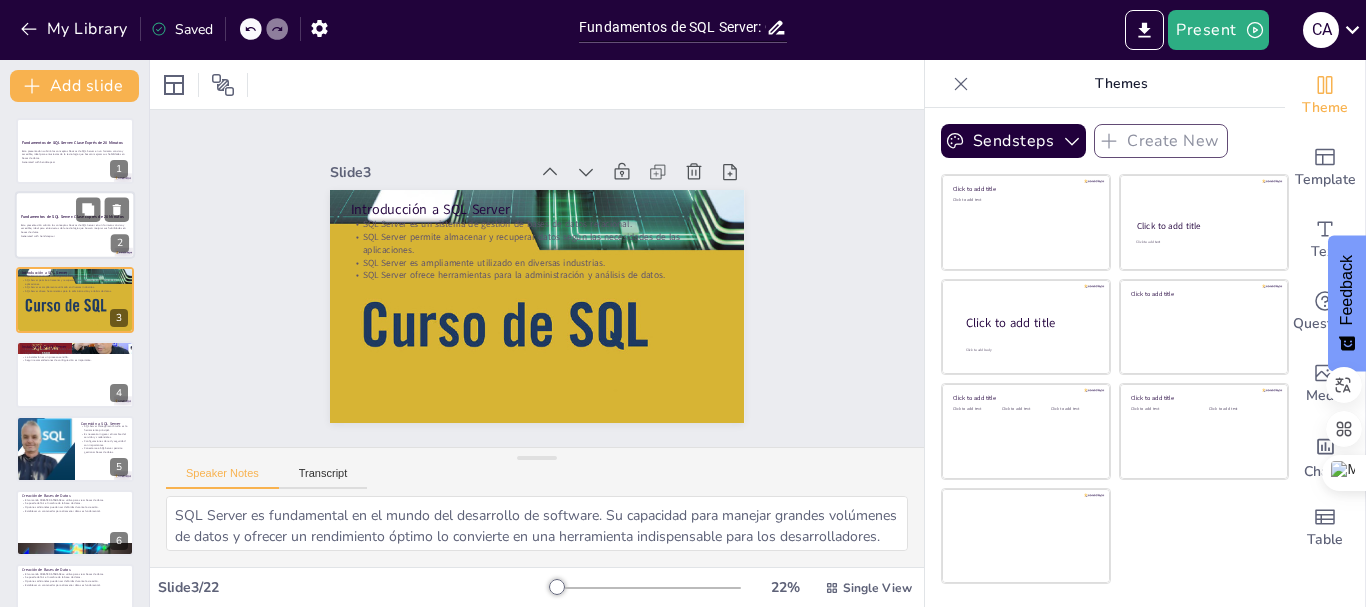 checkbox on "true" 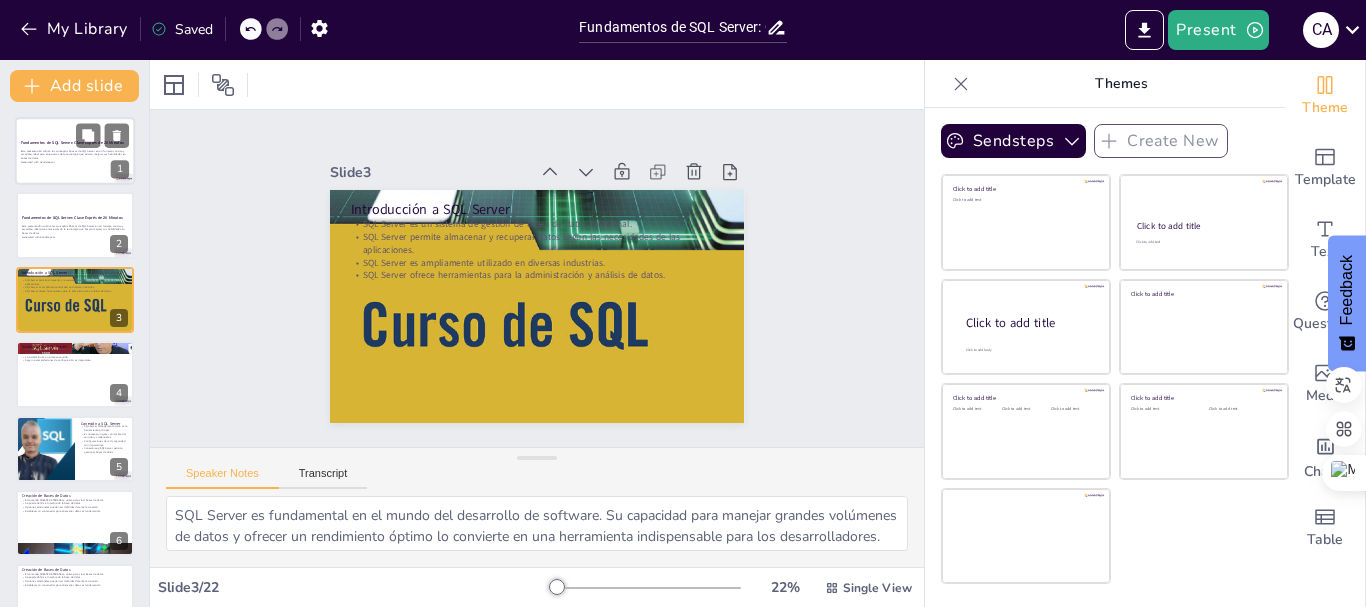 checkbox on "true" 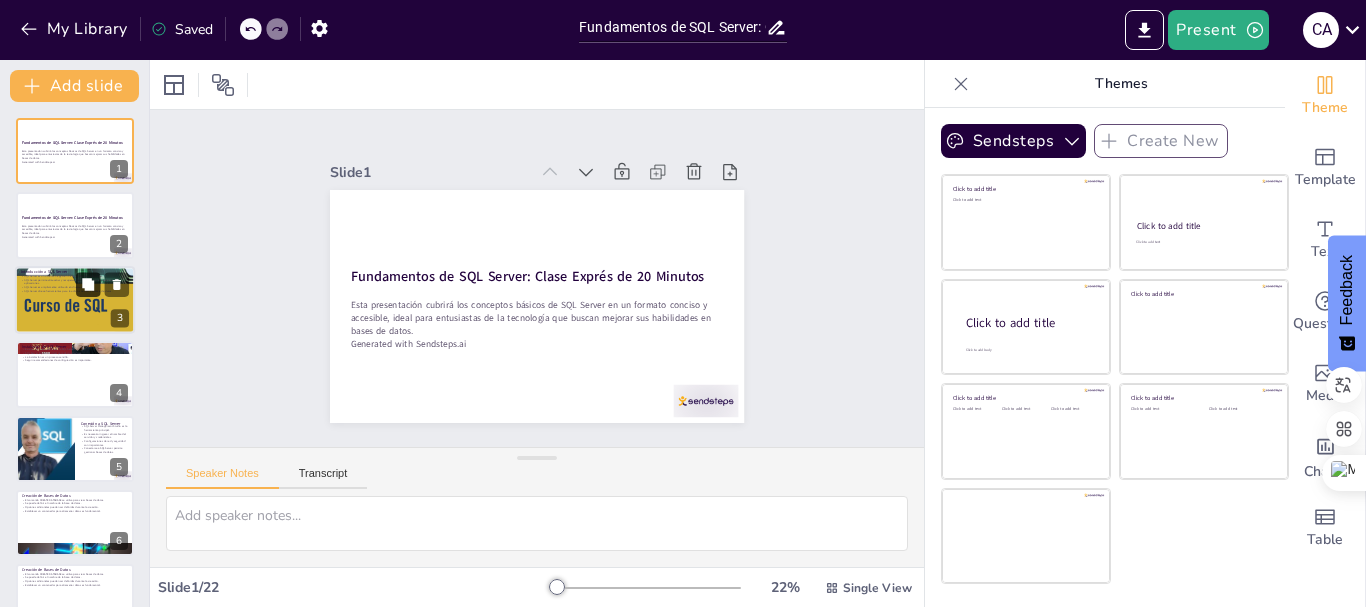 checkbox on "true" 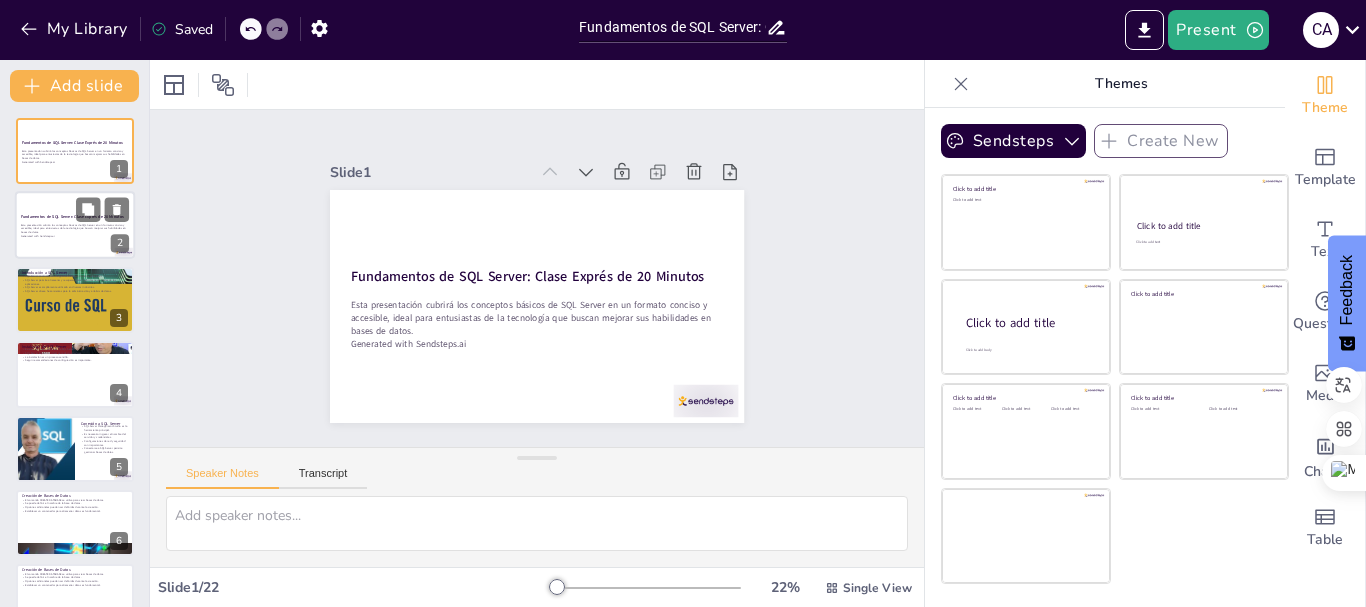 checkbox on "true" 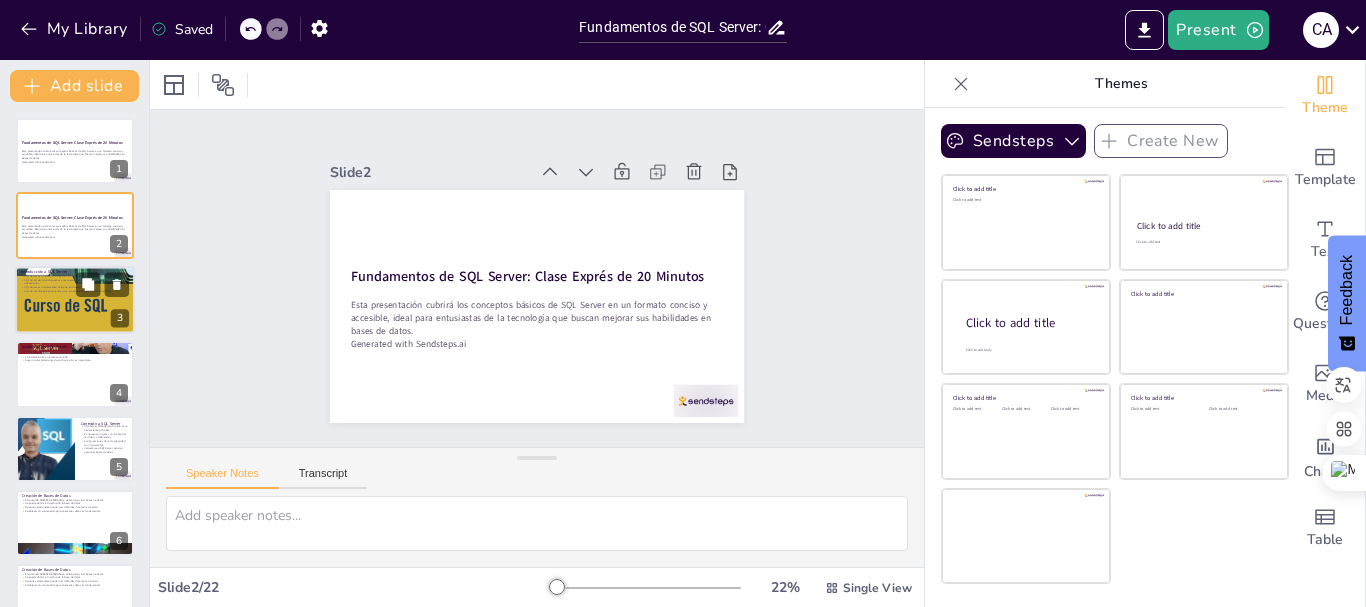 click at bounding box center [75, 300] 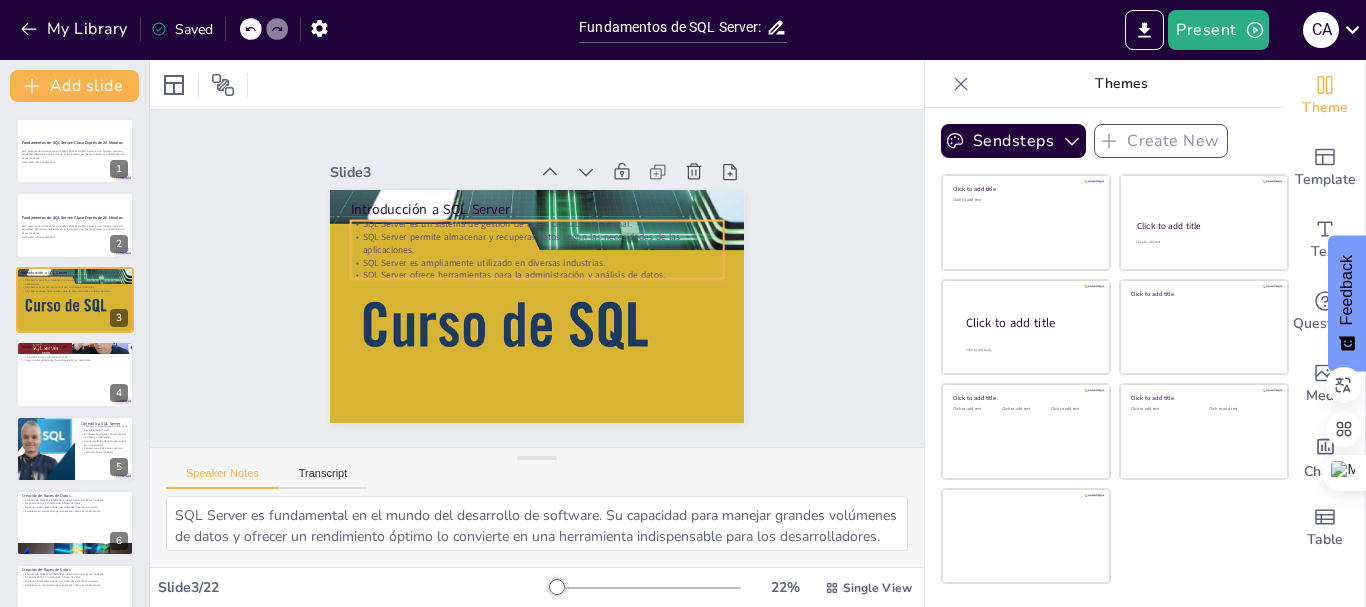 click on "SQL Server ofrece herramientas para la administración y análisis de datos." at bounding box center (537, 275) 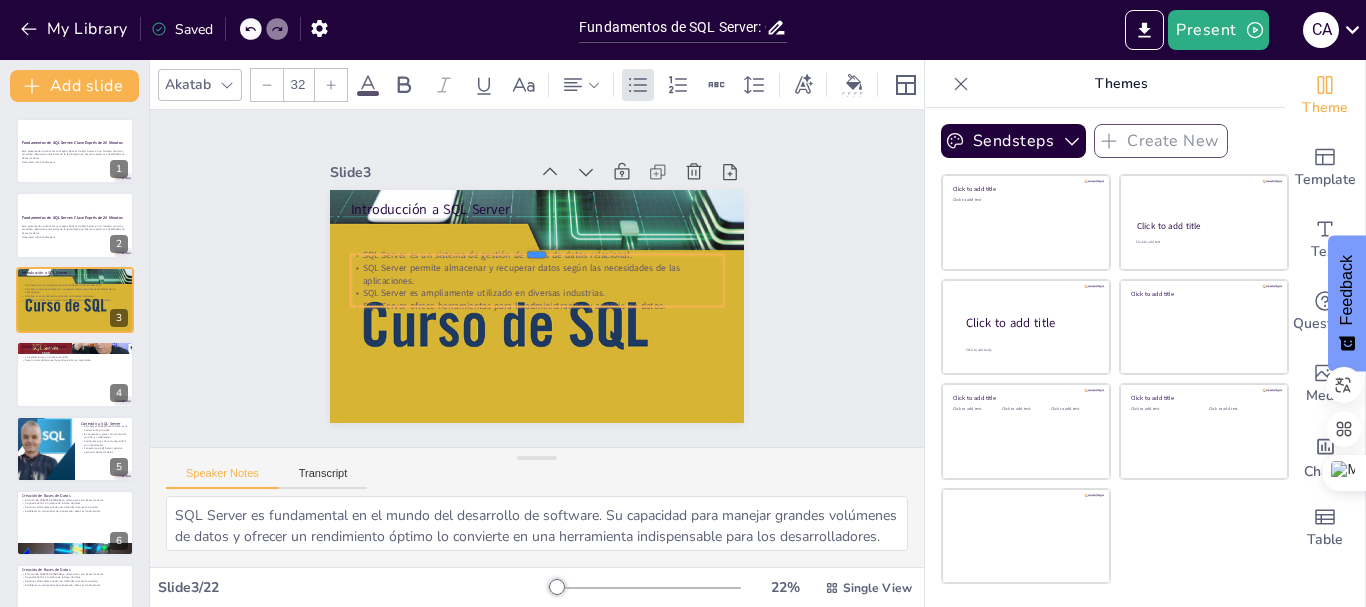 drag, startPoint x: 380, startPoint y: 211, endPoint x: 383, endPoint y: 251, distance: 40.112343 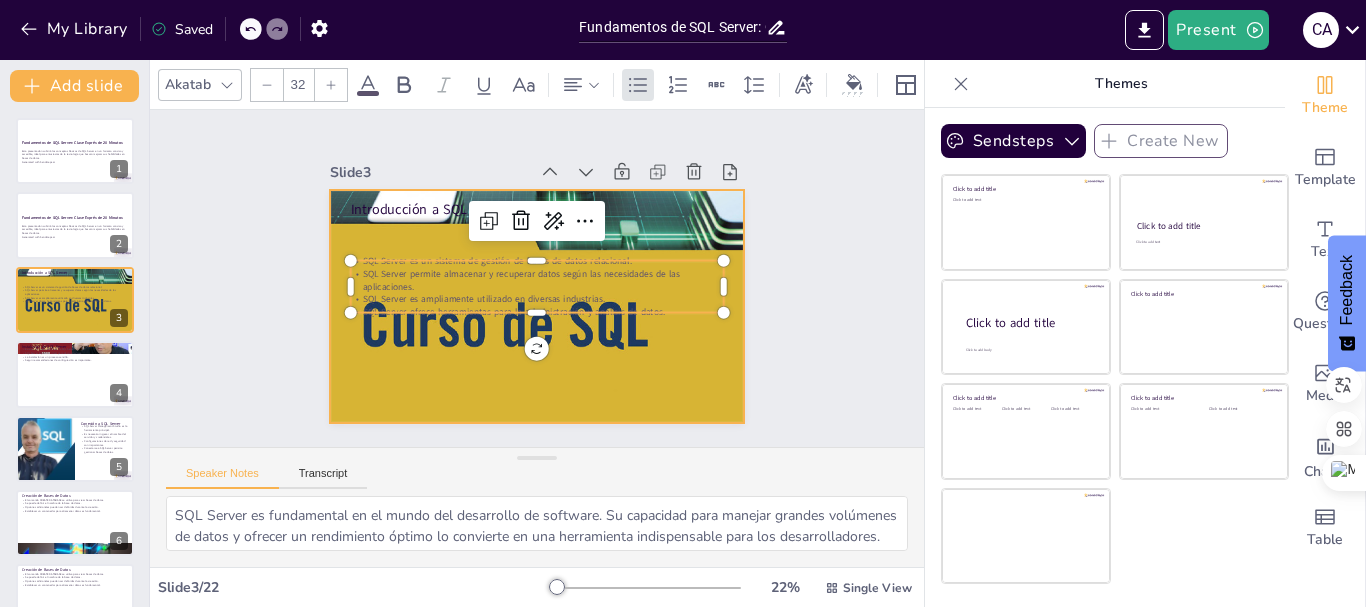 click at bounding box center [537, 306] 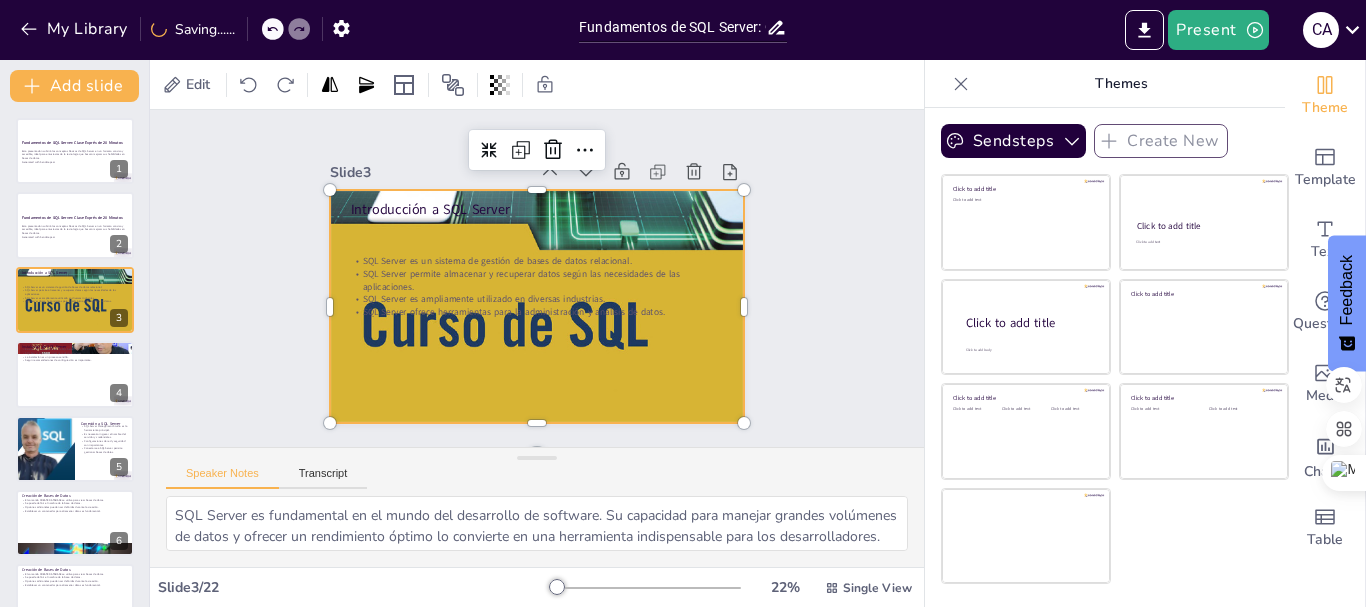 click on "Introducción a SQL Server" at bounding box center (537, 209) 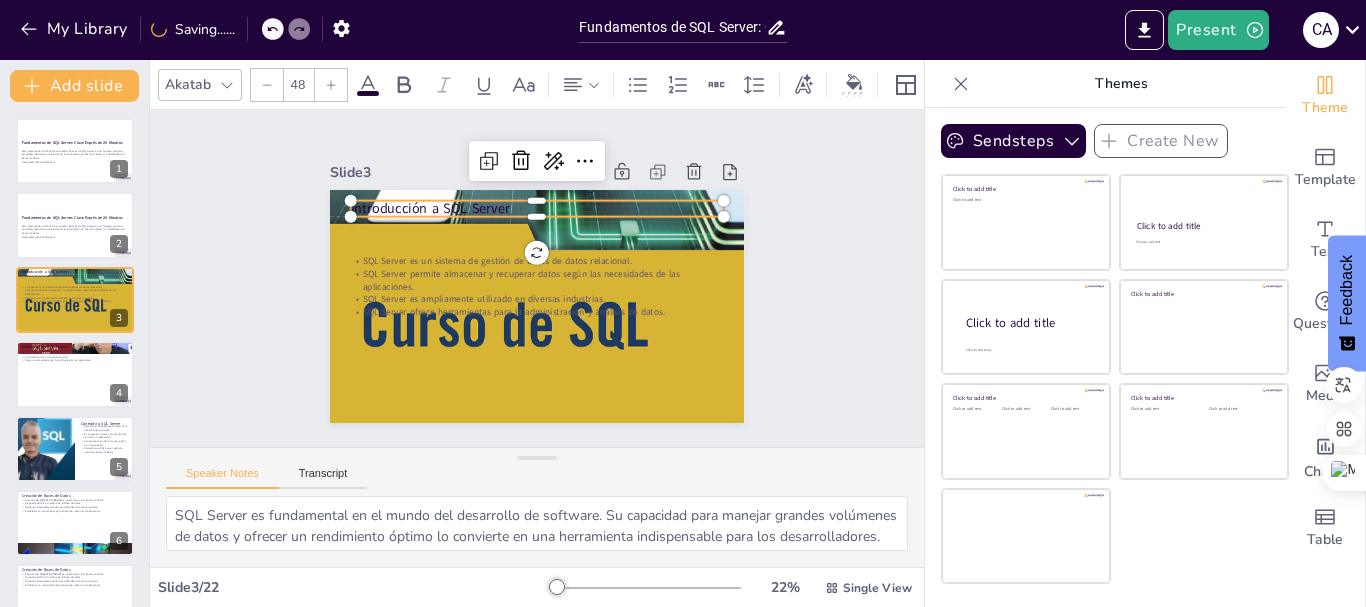 click on "Introducción a SQL Server" at bounding box center (537, 208) 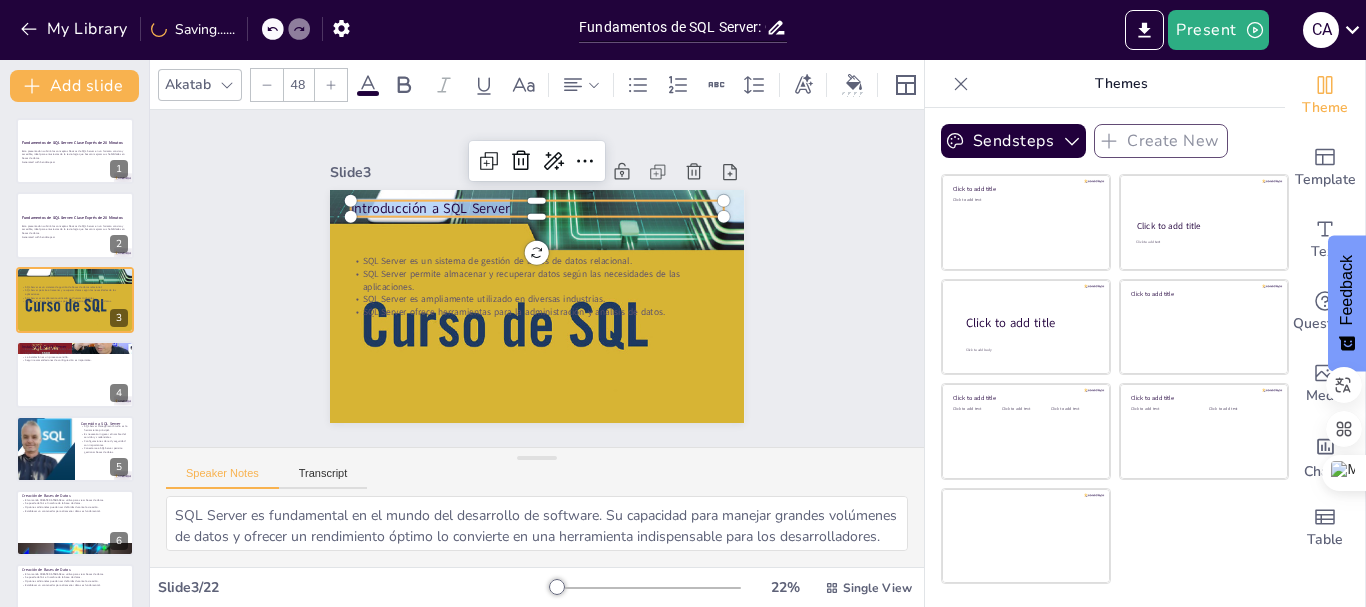 copy on "Introducción a SQL Server" 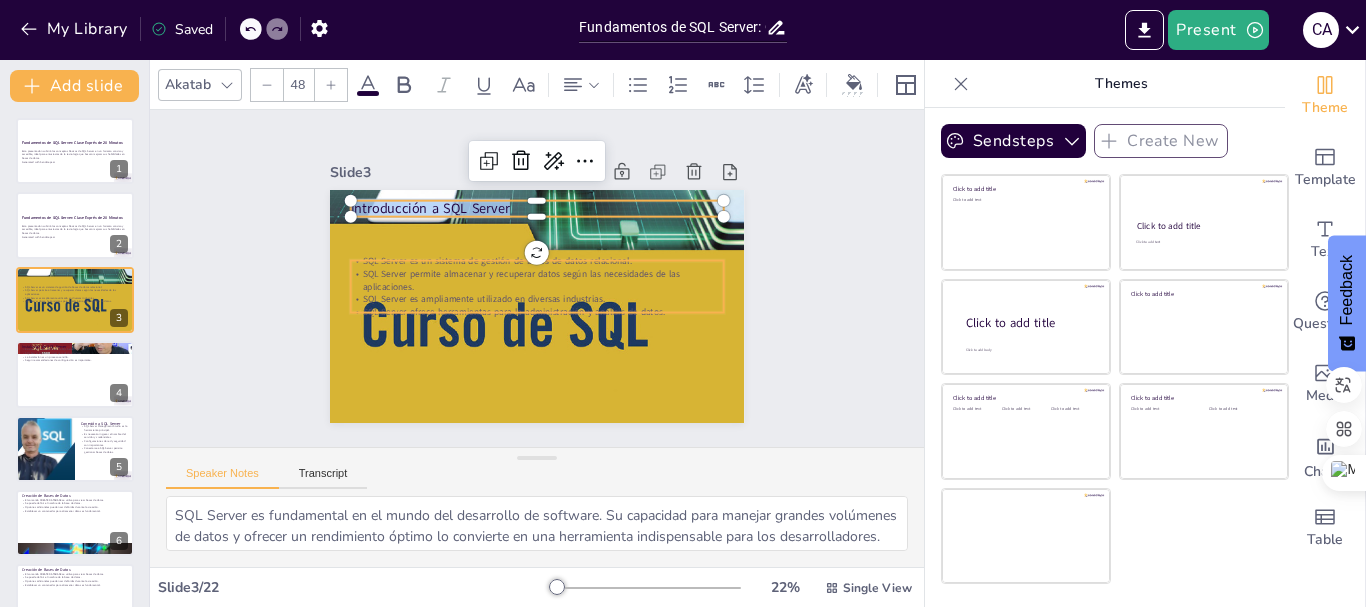 click on "SQL Server permite almacenar y recuperar datos según las necesidades de las aplicaciones." at bounding box center (537, 280) 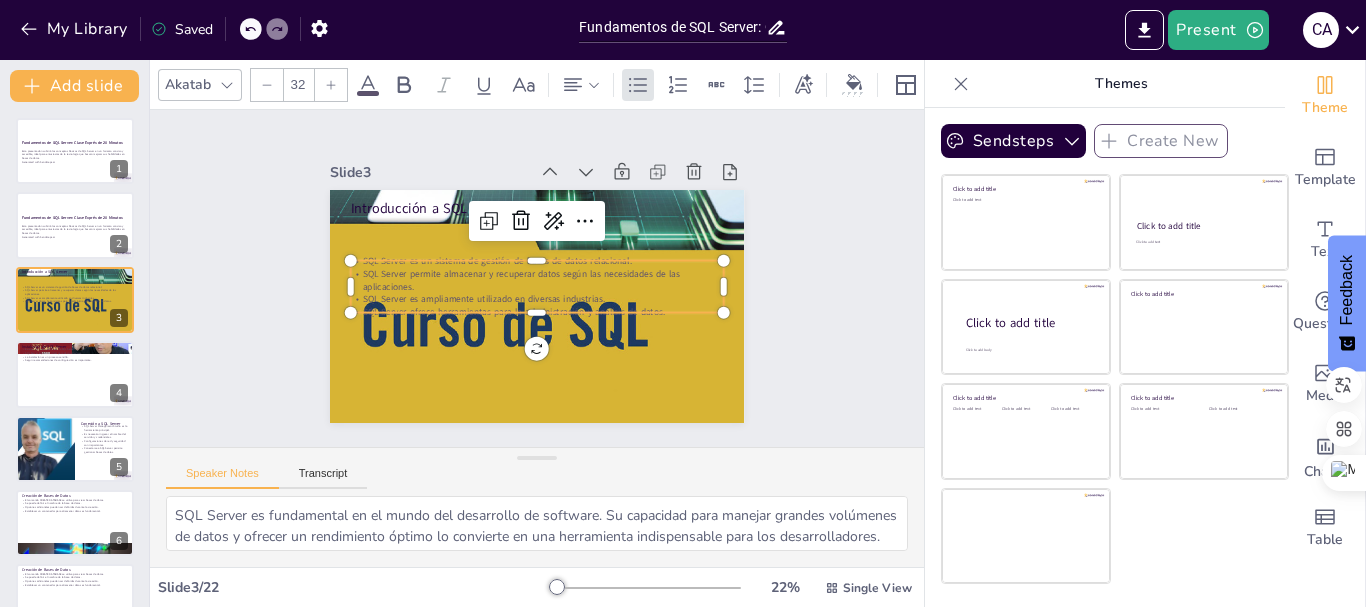 click on "SQL Server permite almacenar y recuperar datos según las necesidades de las aplicaciones." at bounding box center [537, 280] 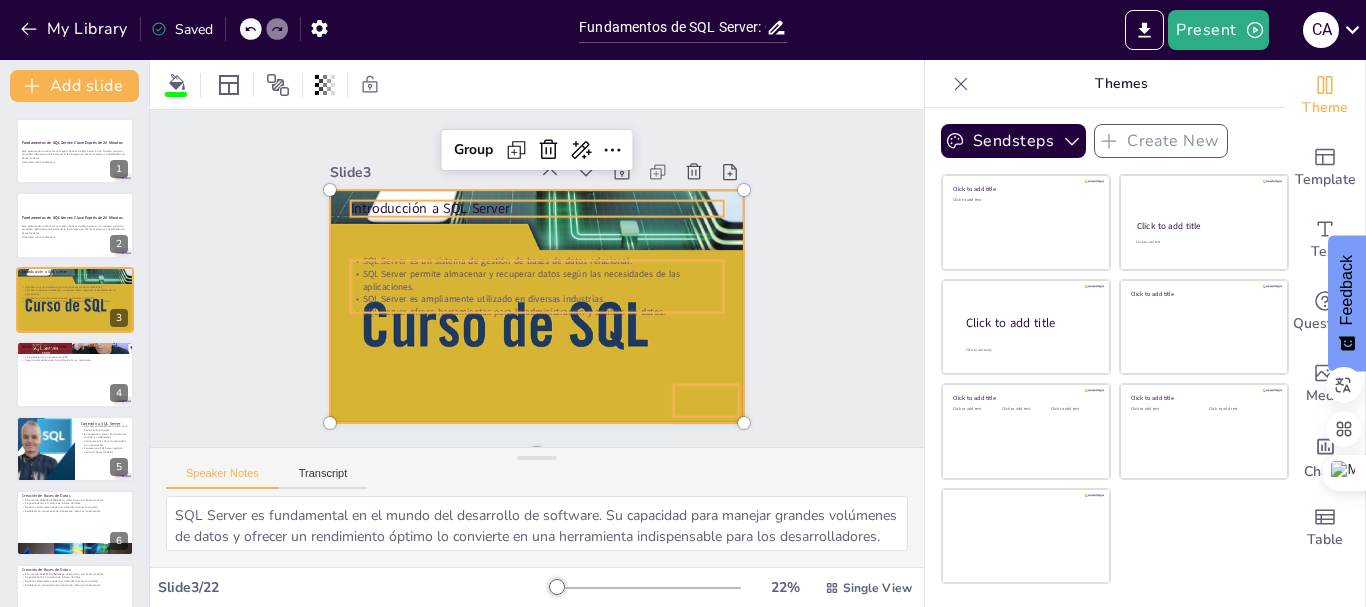 click on "SQL Server permite almacenar y recuperar datos según las necesidades de las aplicaciones." at bounding box center (537, 280) 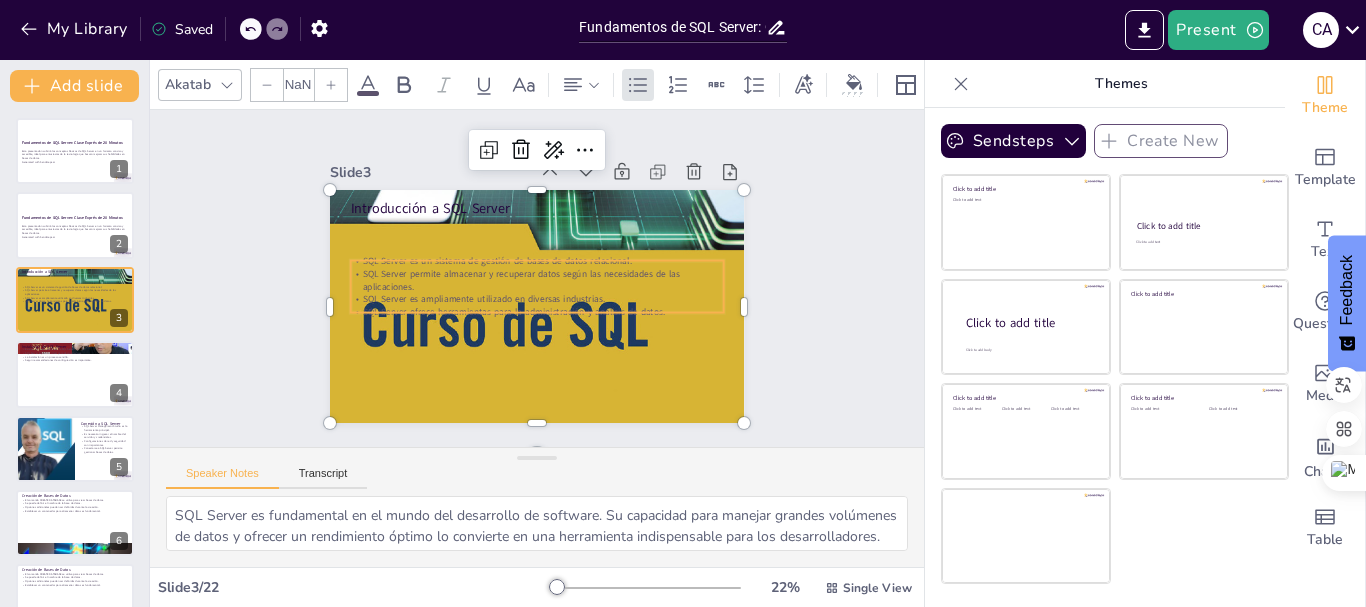 click on "SQL Server es ampliamente utilizado en diversas industrias." at bounding box center [537, 299] 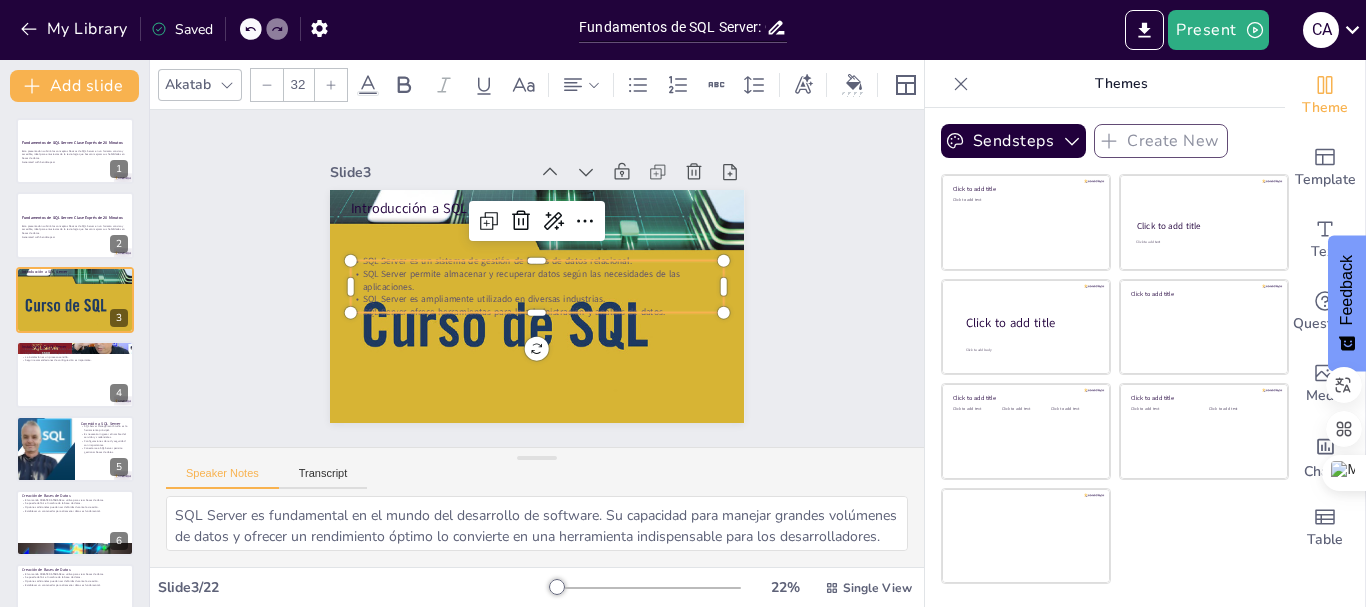 click on "SQL Server es ampliamente utilizado en diversas industrias." at bounding box center (537, 299) 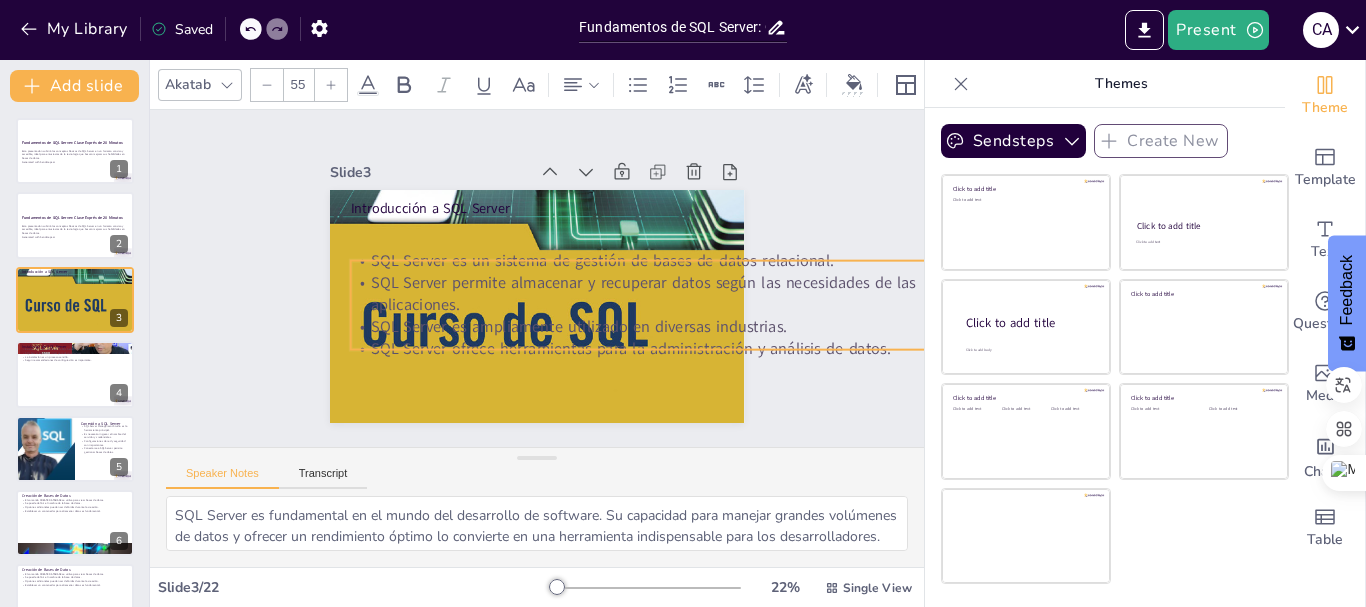 drag, startPoint x: 707, startPoint y: 303, endPoint x: 710, endPoint y: 358, distance: 55.081757 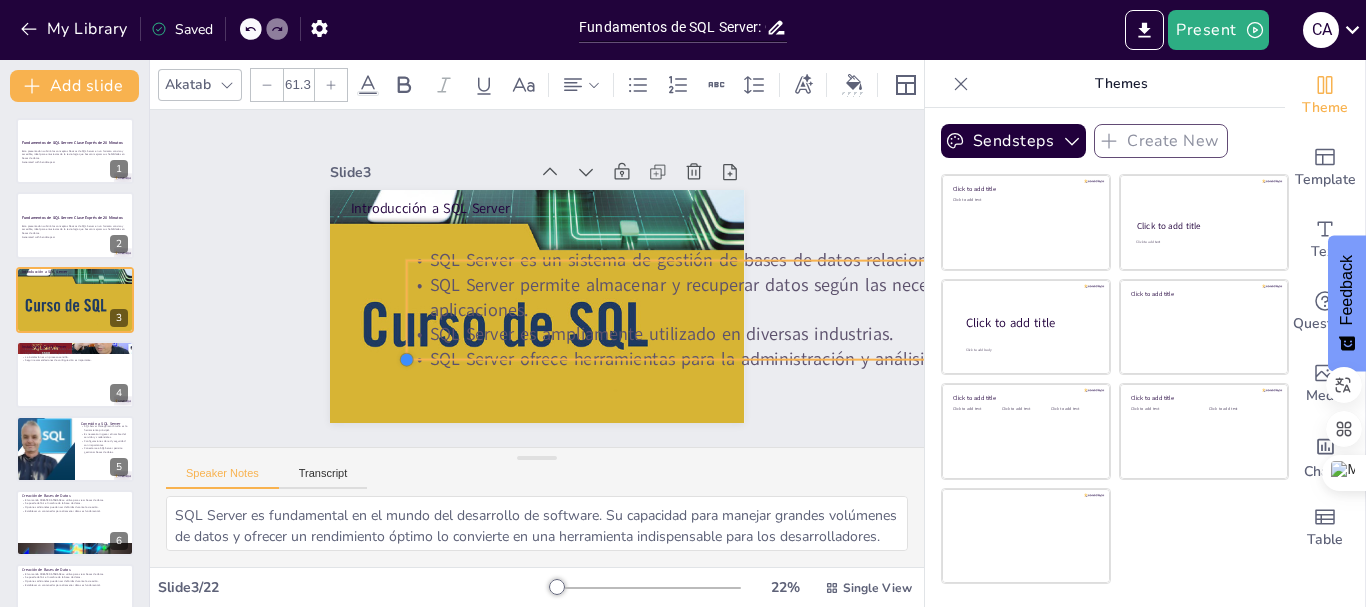 drag, startPoint x: 330, startPoint y: 358, endPoint x: 386, endPoint y: 325, distance: 65 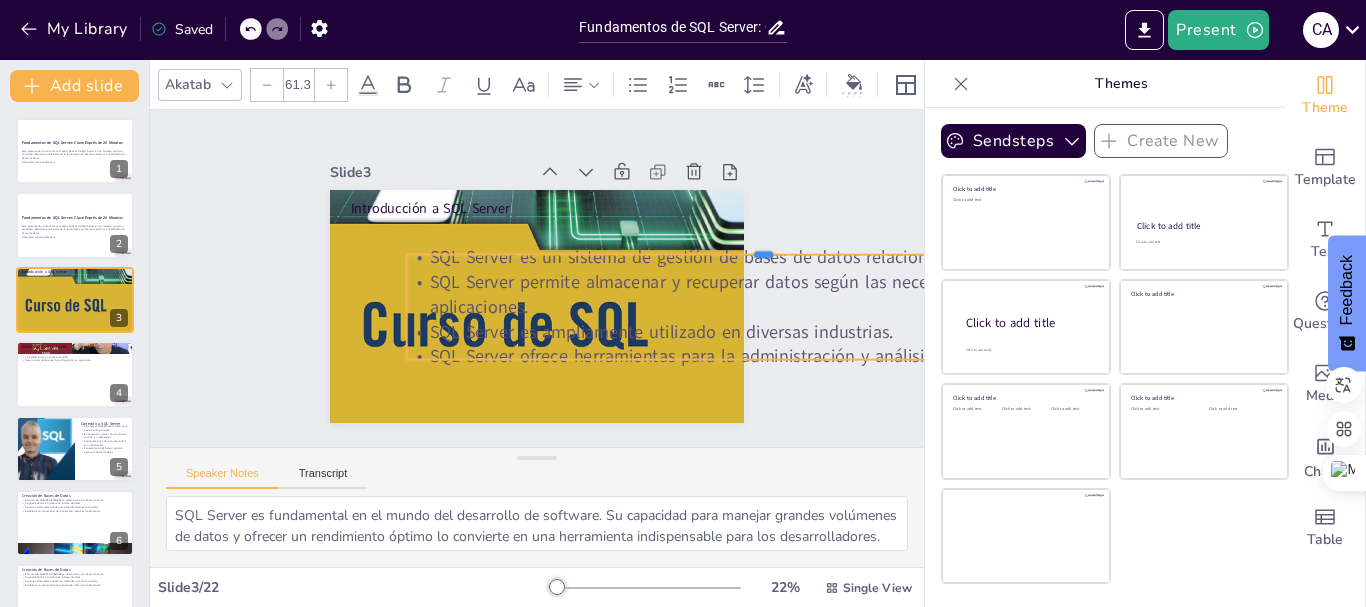 drag, startPoint x: 757, startPoint y: 250, endPoint x: 637, endPoint y: 244, distance: 120.14991 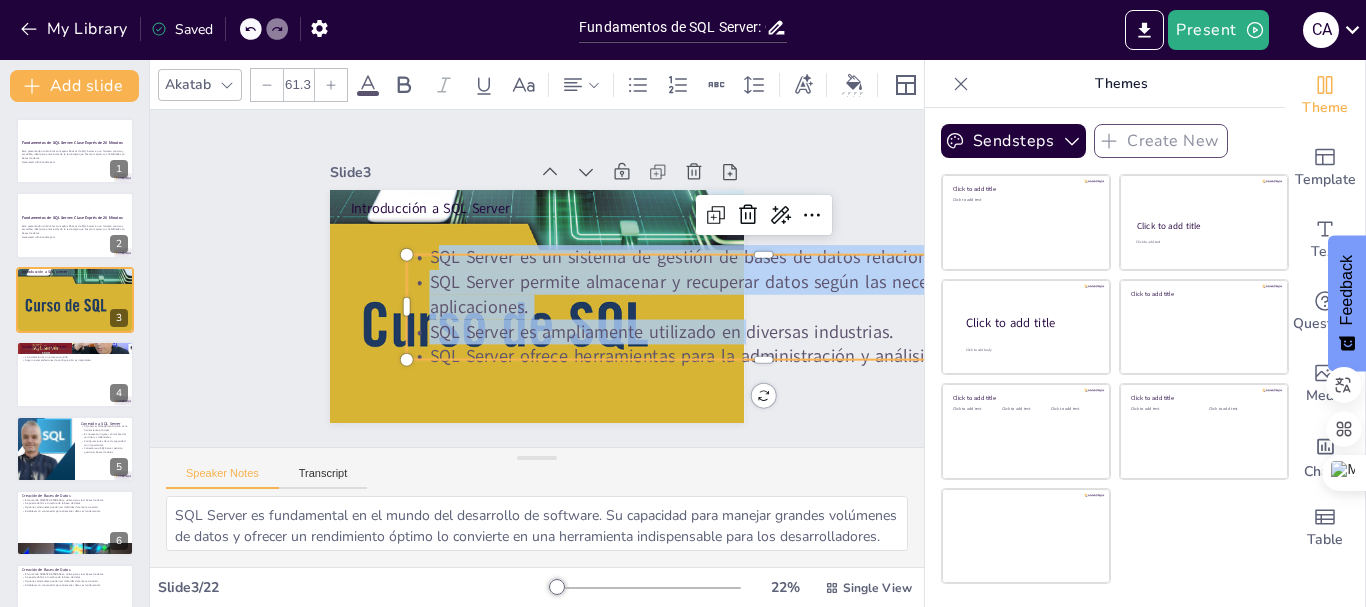scroll, scrollTop: 0, scrollLeft: 228, axis: horizontal 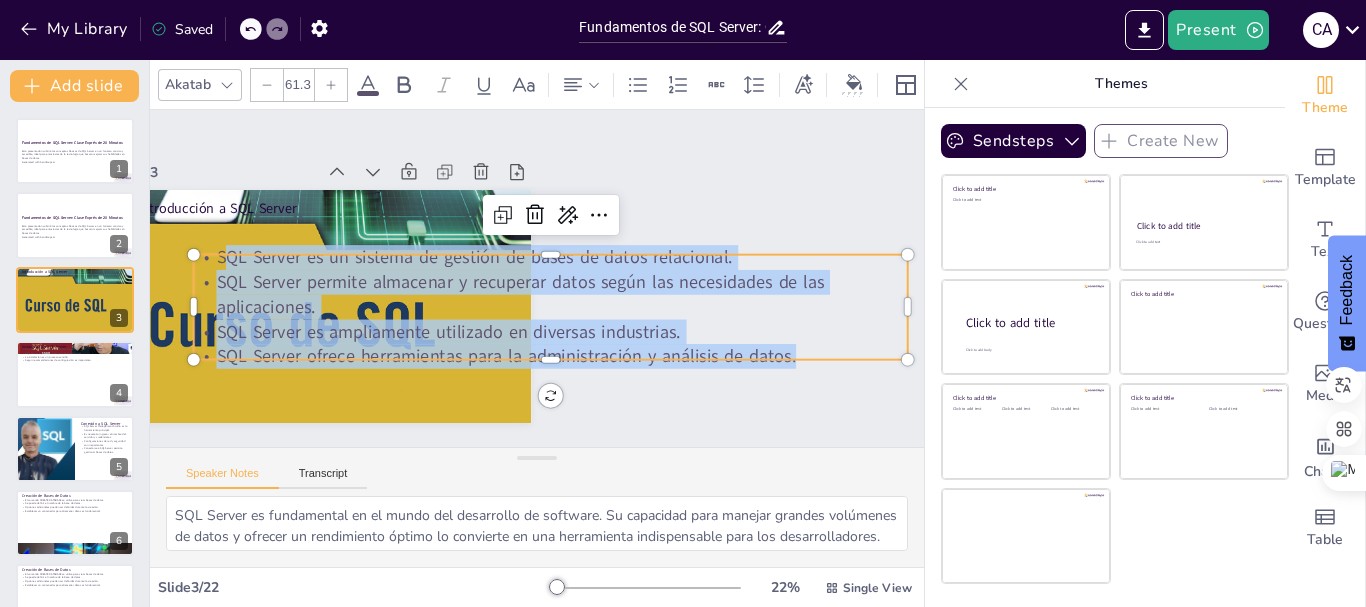 drag, startPoint x: 420, startPoint y: 252, endPoint x: 767, endPoint y: 347, distance: 359.76938 